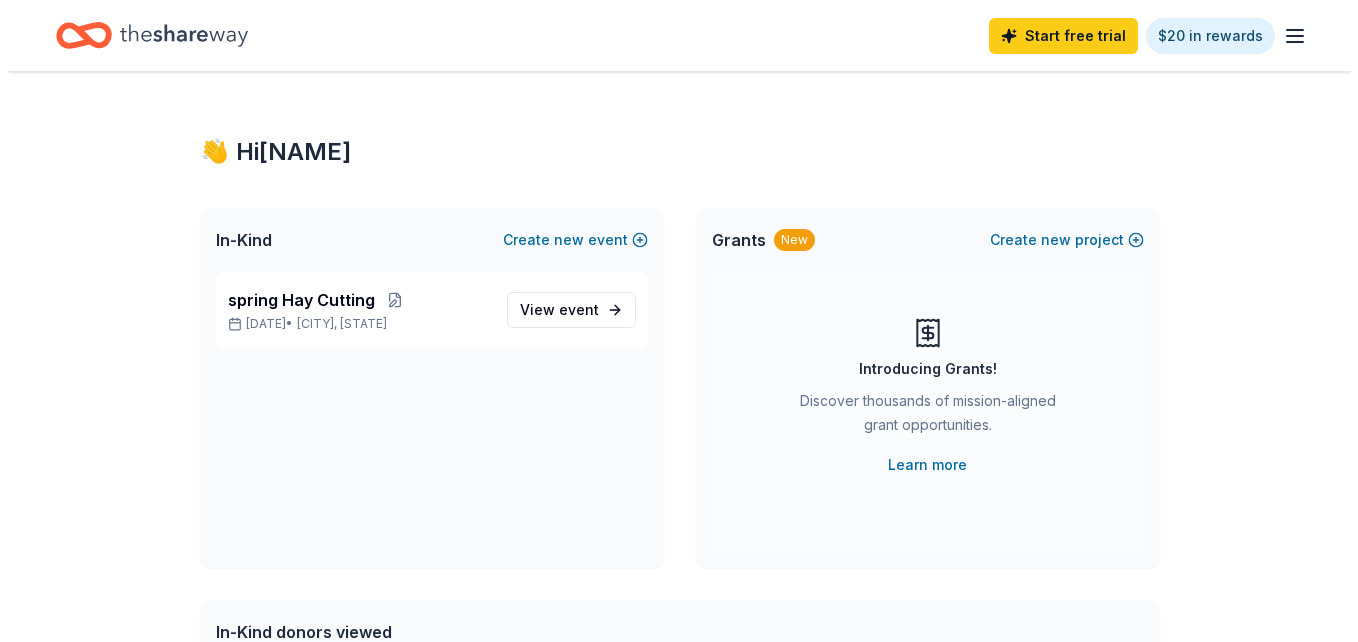 scroll, scrollTop: 0, scrollLeft: 0, axis: both 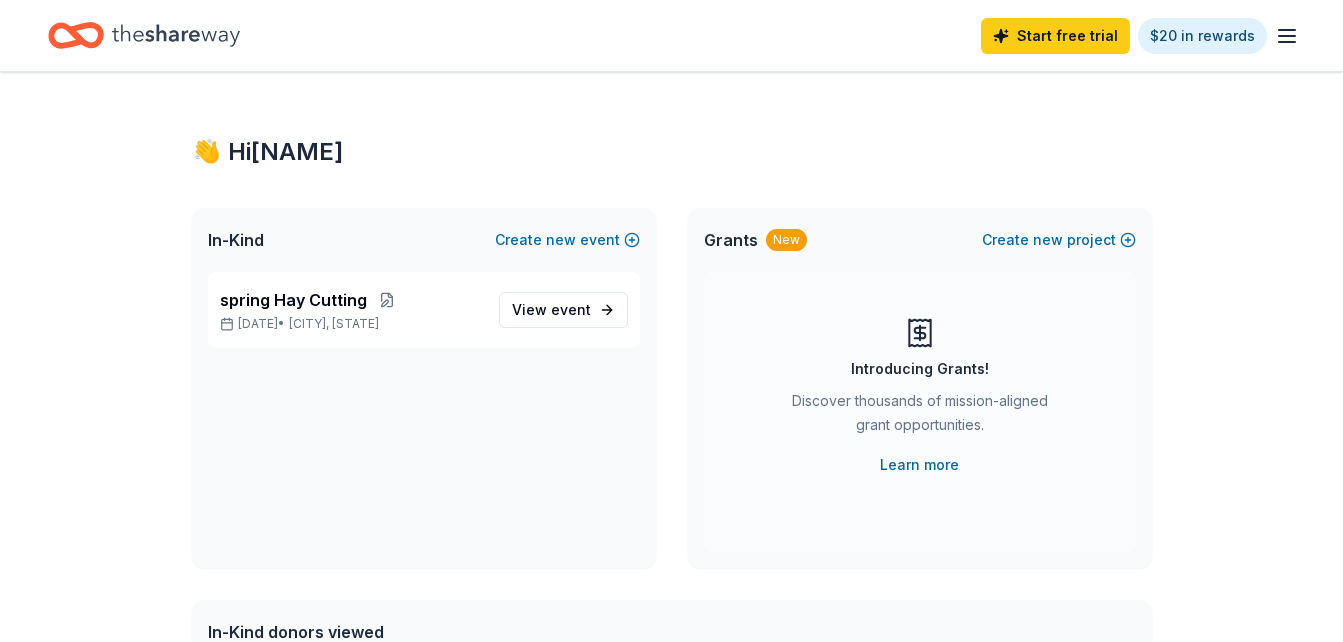 click 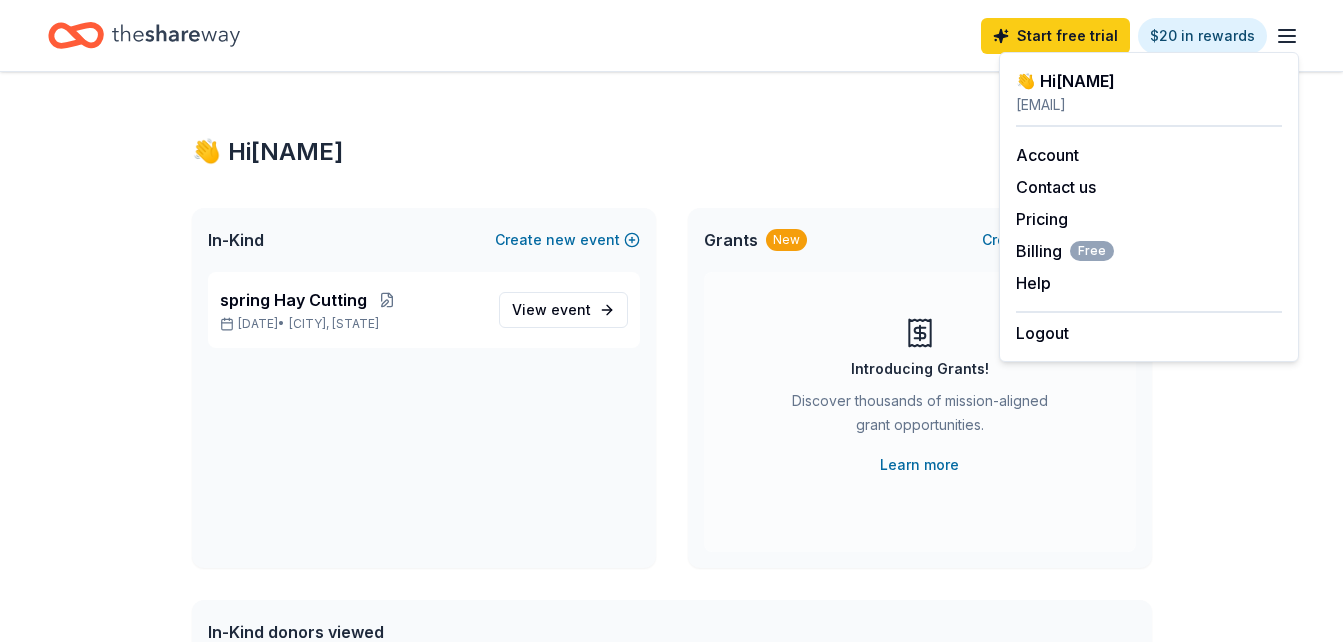 click on "👋 Hi [NAME] In-Kind Create new event spring Hay Cutting [DATE] • [CITY], [STATE] View event Grants New Create new project Introducing Grants! Discover thousands of mission-aligned grant opportunities. Learn more In-Kind donors viewed On the Free plan, you get 5 in-kind profile views each month. You have not yet viewed any in-kind profiles this month. Grants viewed On the Free plan, you get 5 grant profile views each month. You have not yet viewed any grant profiles this month. Create a new project to view grants." at bounding box center (672, 636) 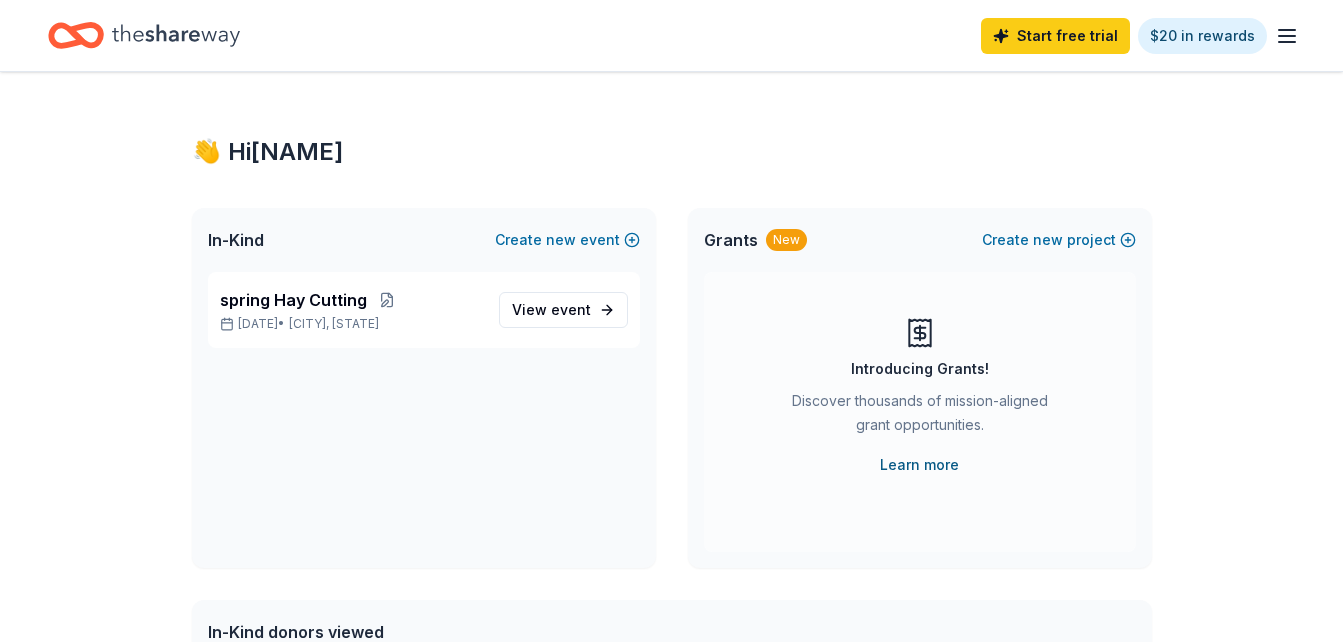 click on "Learn more" at bounding box center [919, 465] 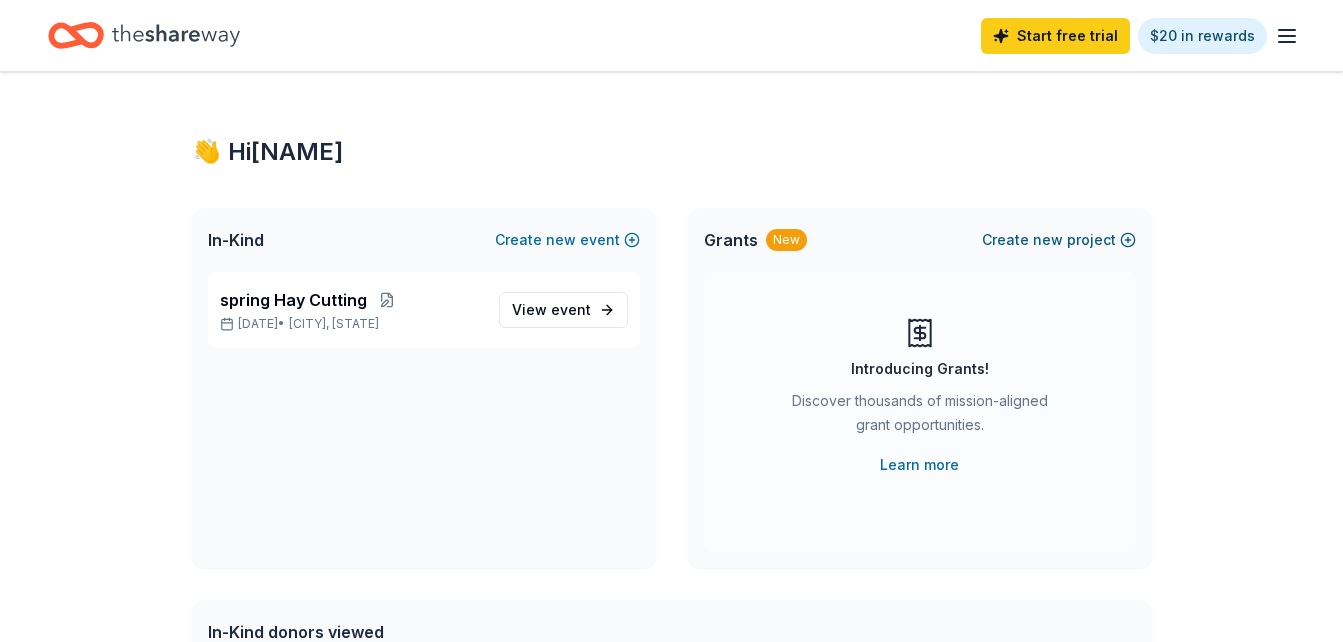click on "new" at bounding box center [1048, 240] 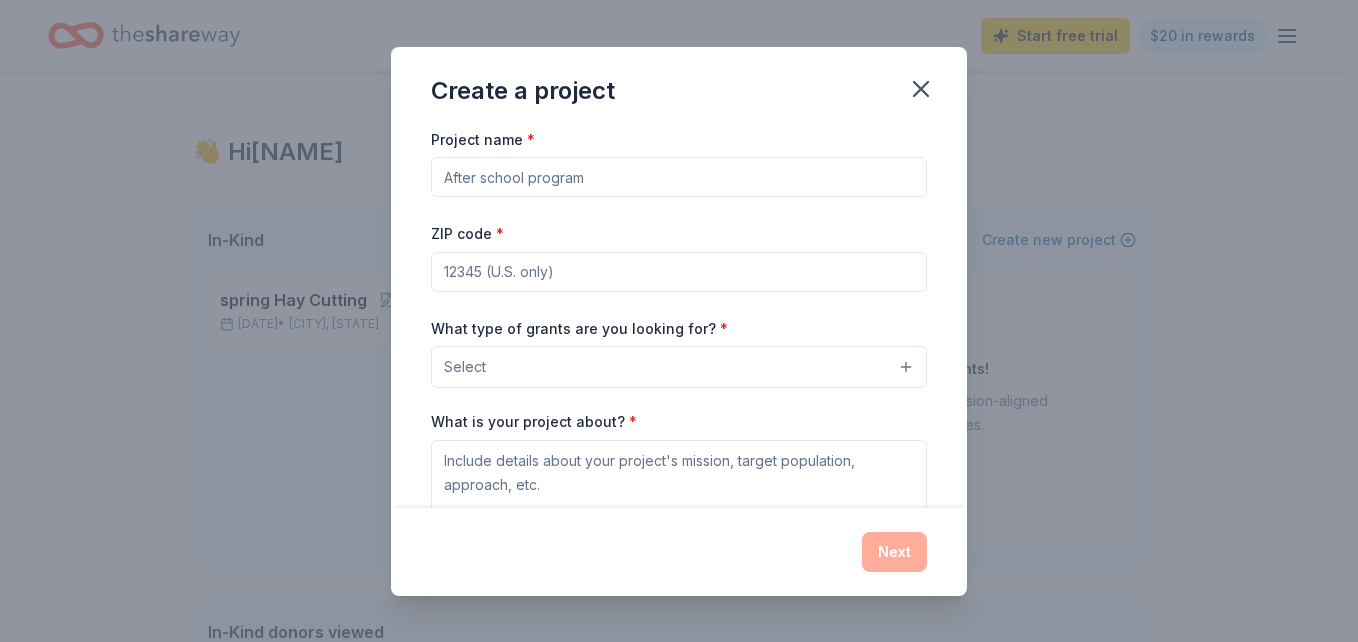 click on "Project name *" at bounding box center [679, 177] 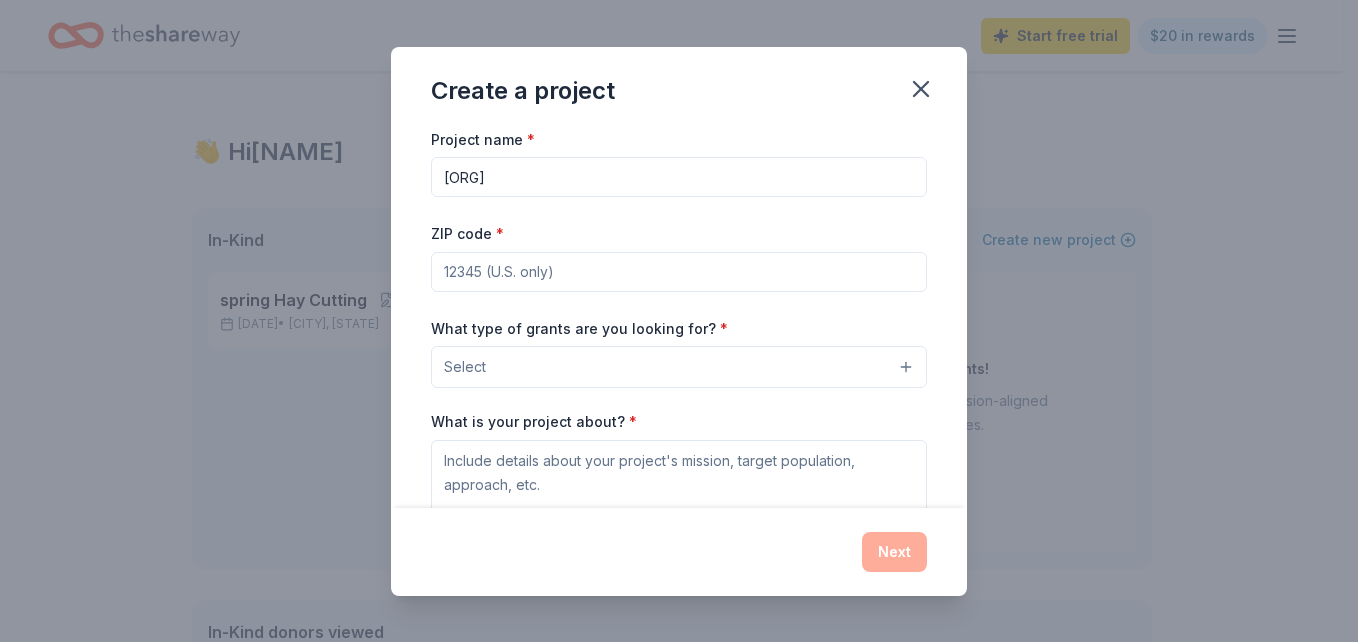 type on "[ORG]" 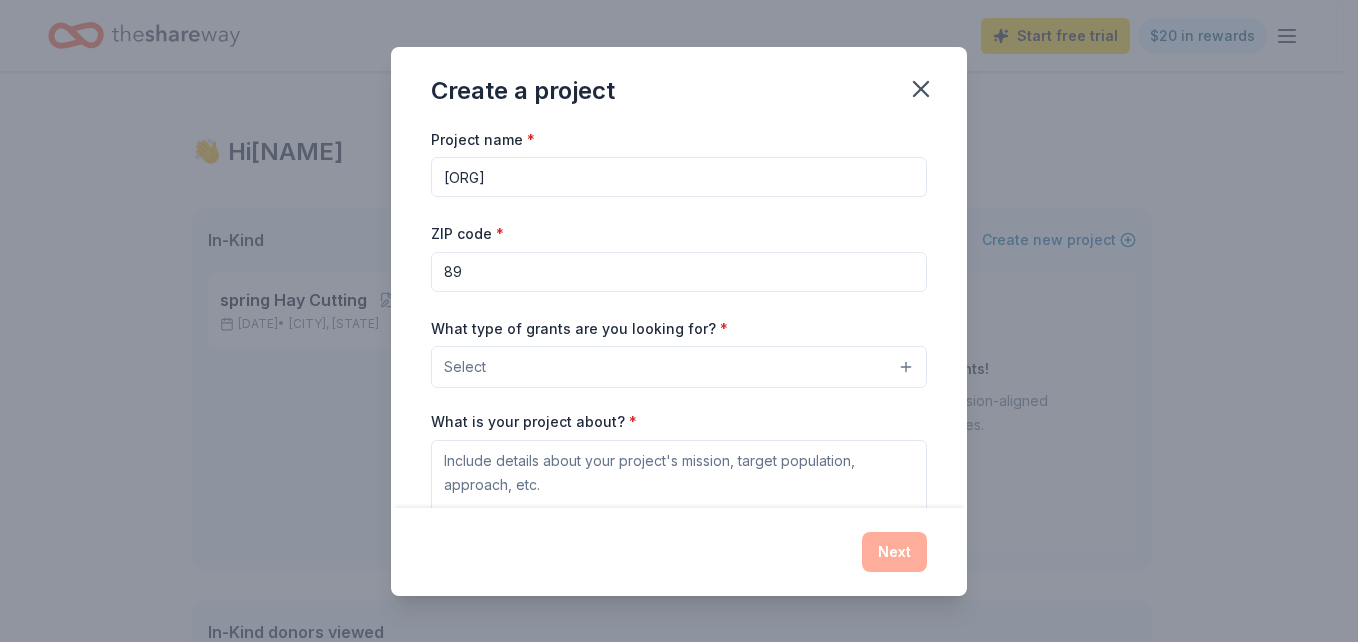 type on "8" 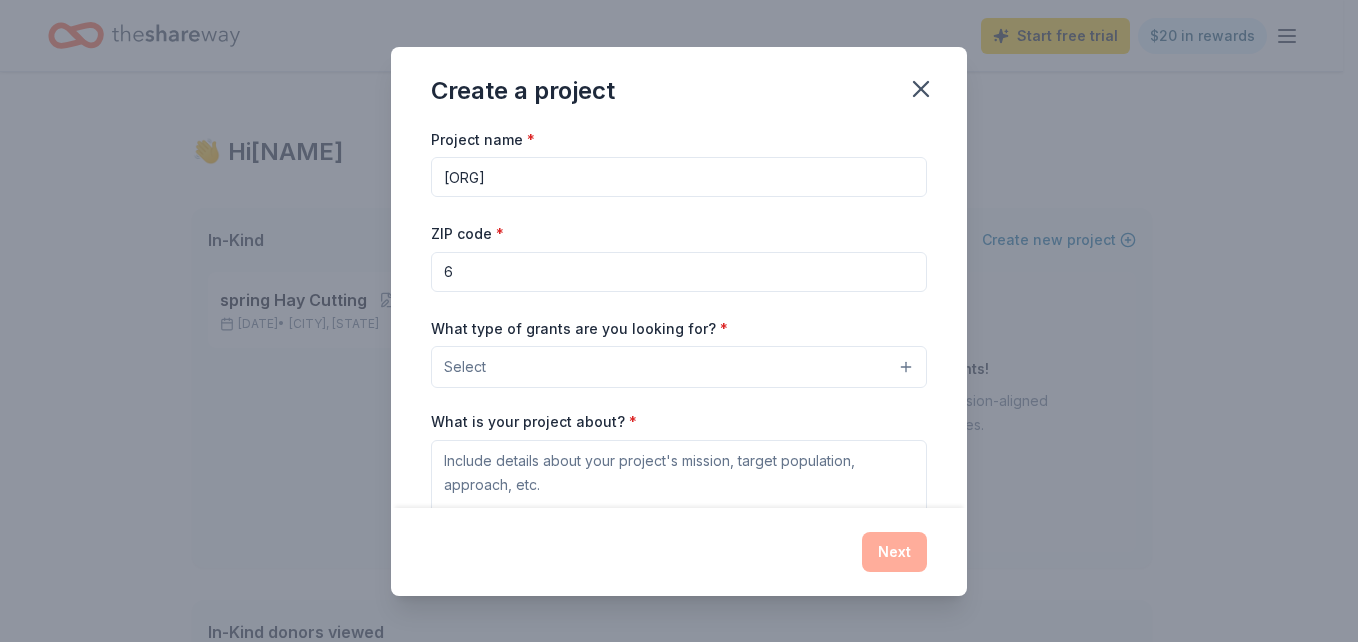 type on "[NUMBER]" 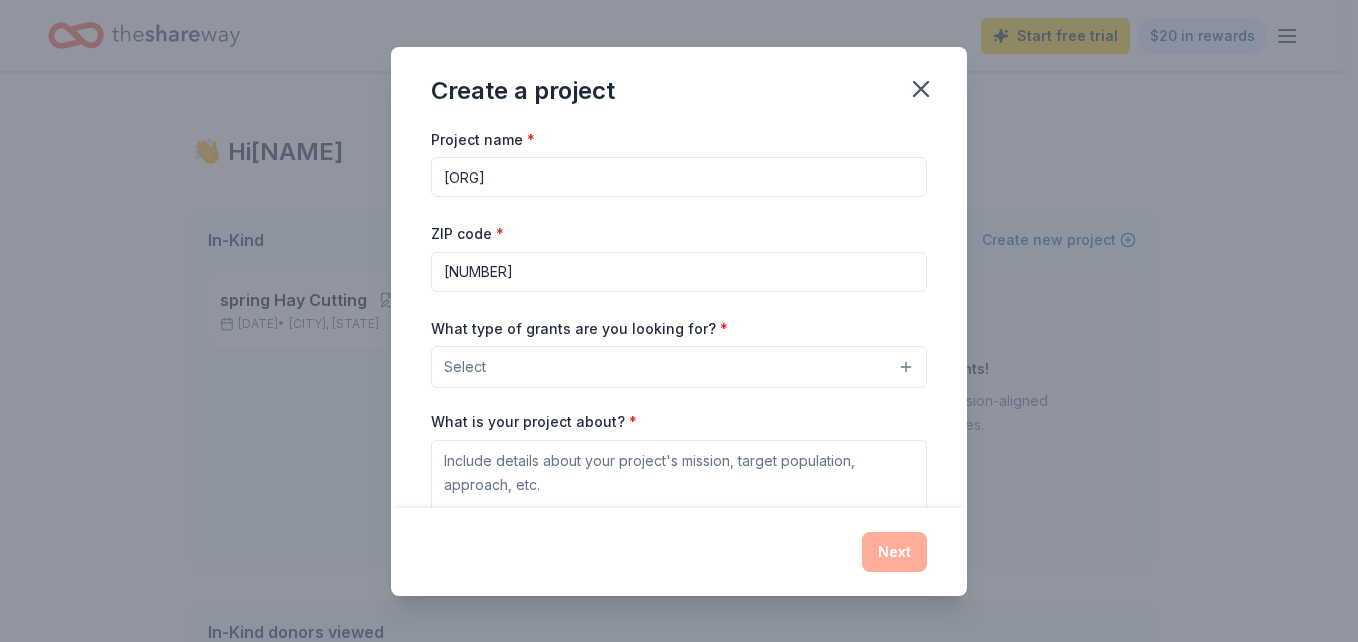 click on "Select" at bounding box center (679, 367) 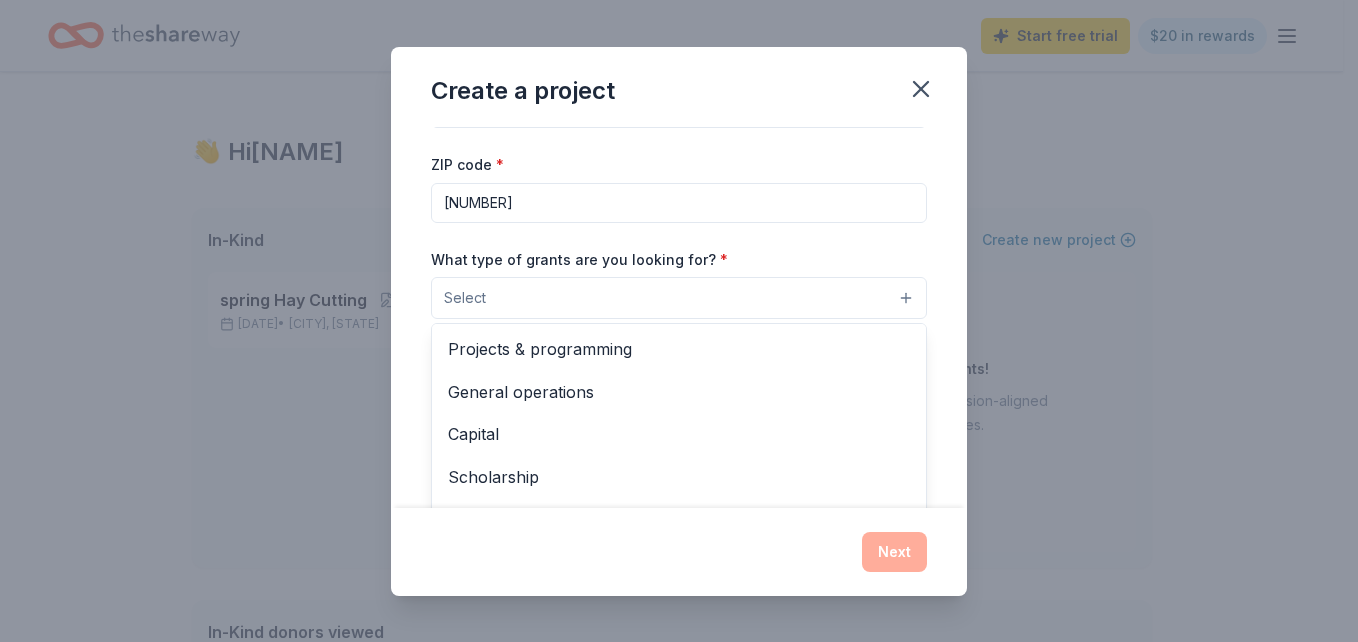 scroll, scrollTop: 71, scrollLeft: 0, axis: vertical 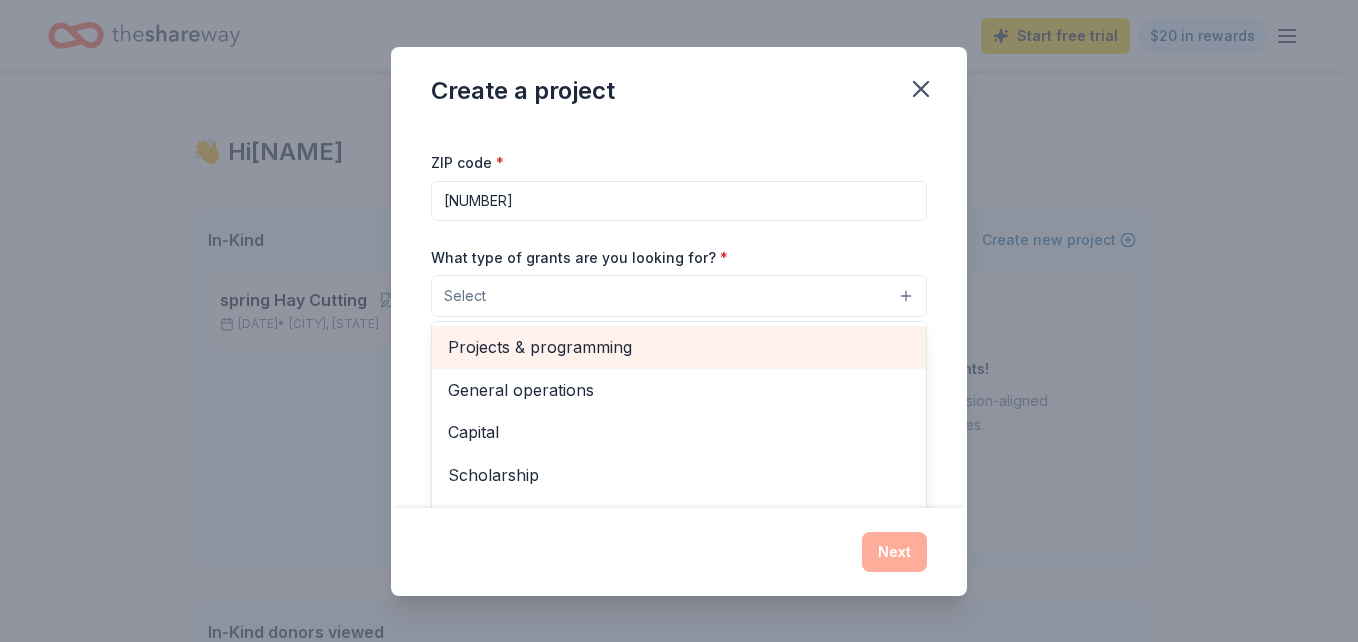 click on "Projects & programming" at bounding box center [679, 347] 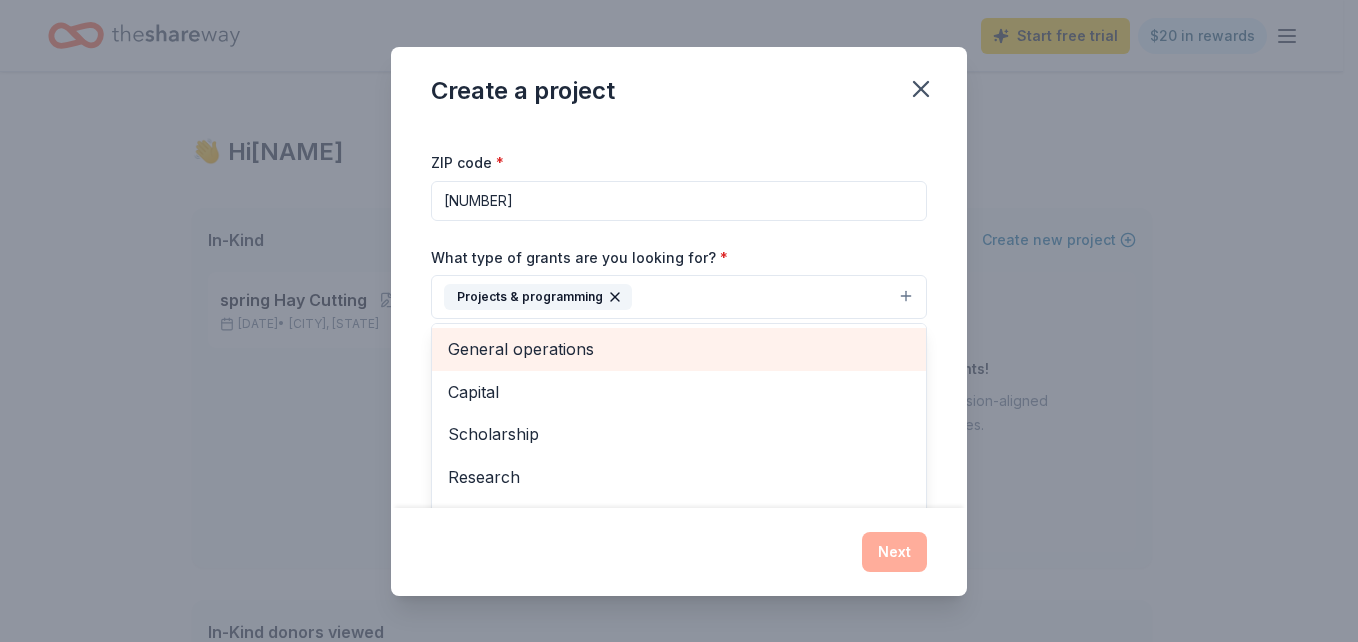 click on "General operations" at bounding box center [679, 349] 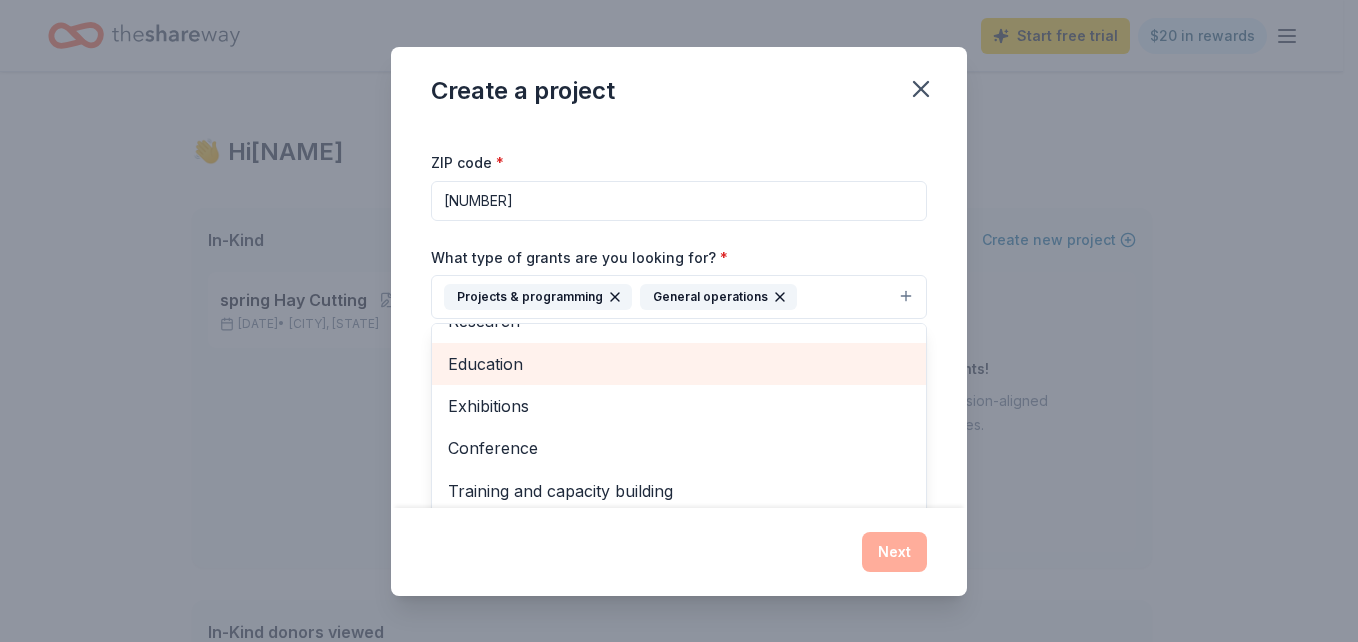 scroll, scrollTop: 152, scrollLeft: 0, axis: vertical 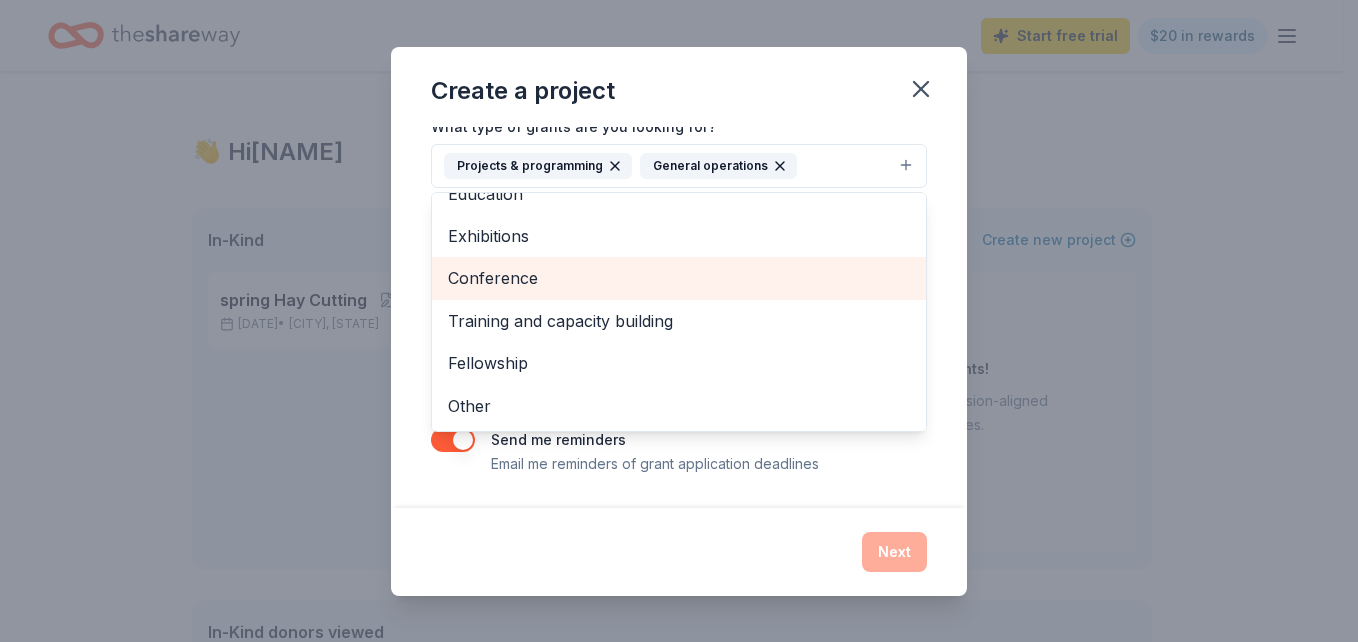 click on "Conference" at bounding box center [679, 278] 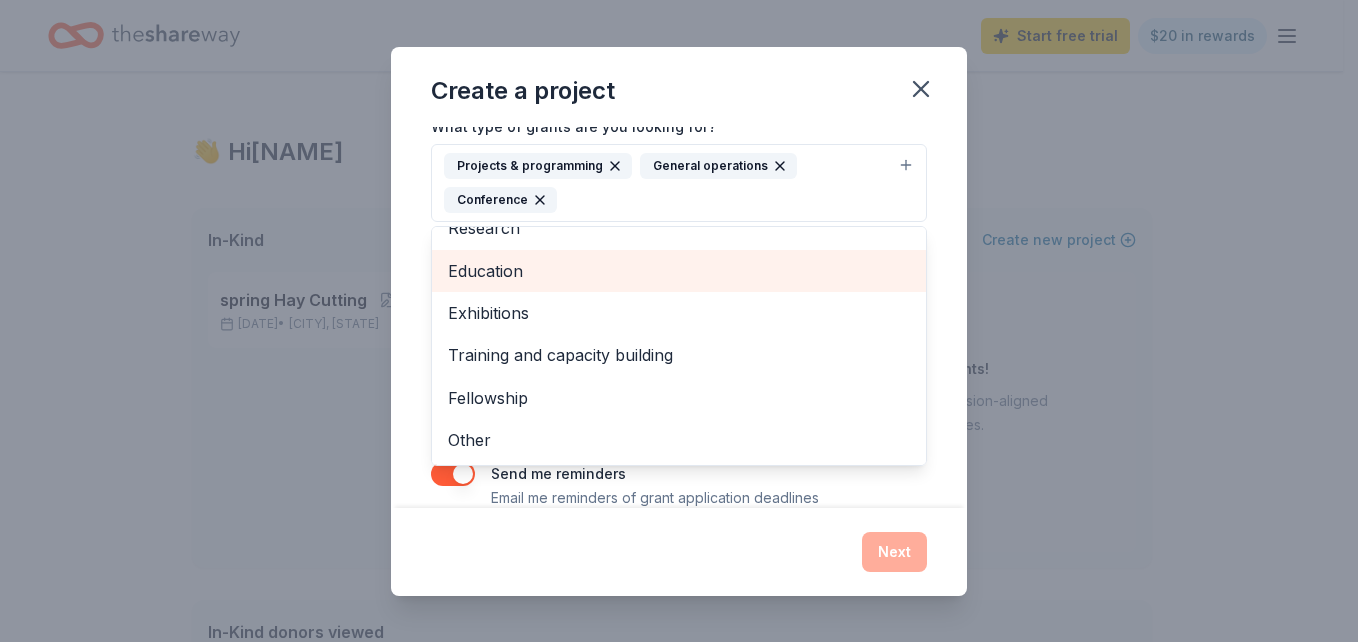 scroll, scrollTop: 109, scrollLeft: 0, axis: vertical 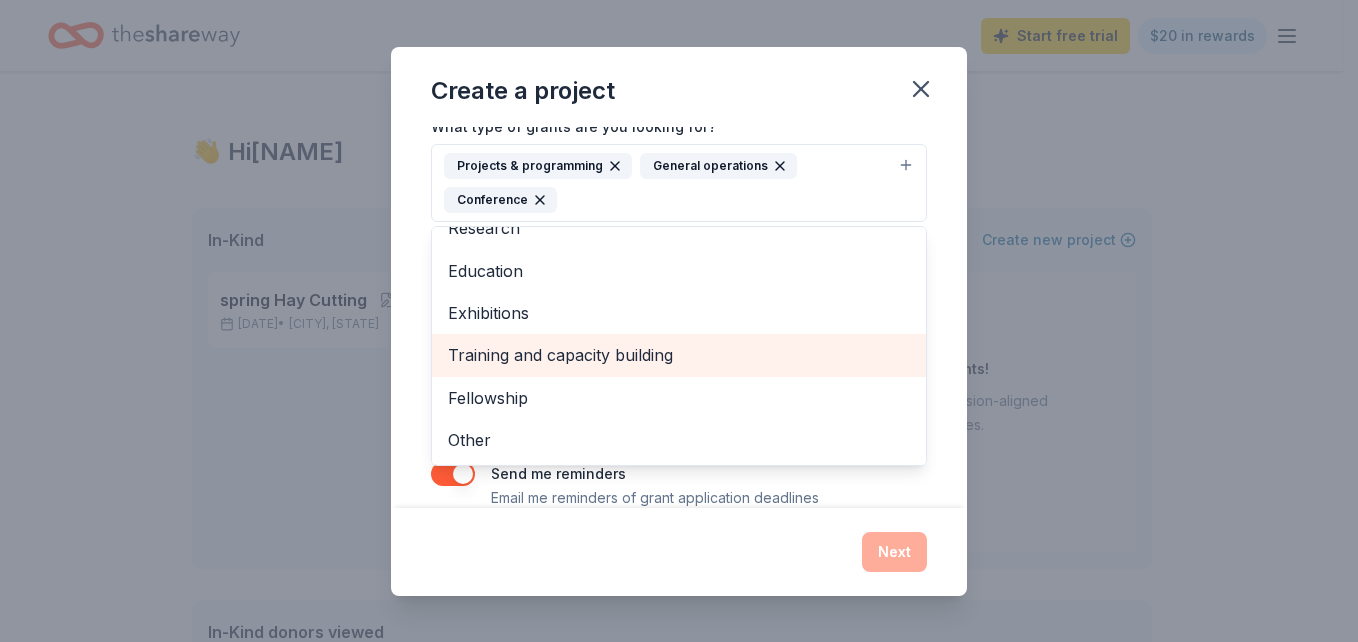 click on "Training and capacity building" at bounding box center (679, 355) 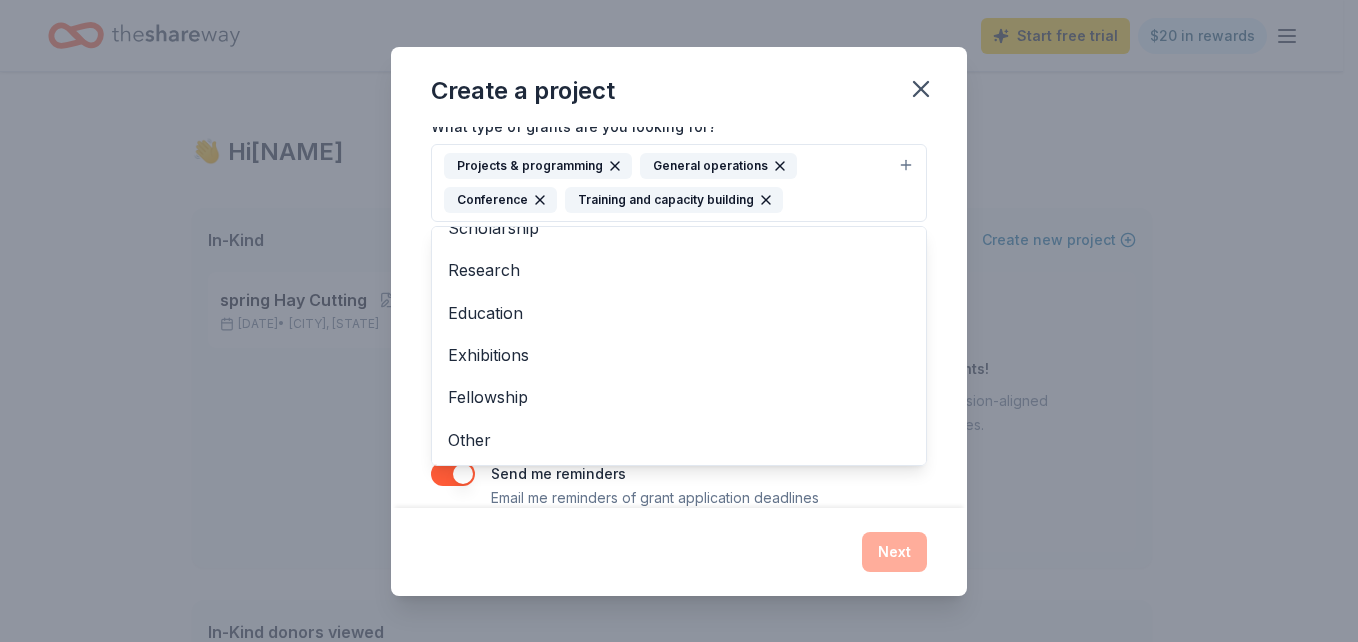 click on "Project name * [ORGNAME] ZIP code * [ZIPCODE] What type of grants are you looking for? * Projects & programming General operations Conference Training and capacity building Capital Scholarship Research Education Exhibitions Fellowship Other What is your project about? * We use this to match you to relevant grant opportunities. See examples We recommend at least 300 characters to get the best grant matches. Send me reminders Email me reminders of grant application deadlines" at bounding box center [679, 317] 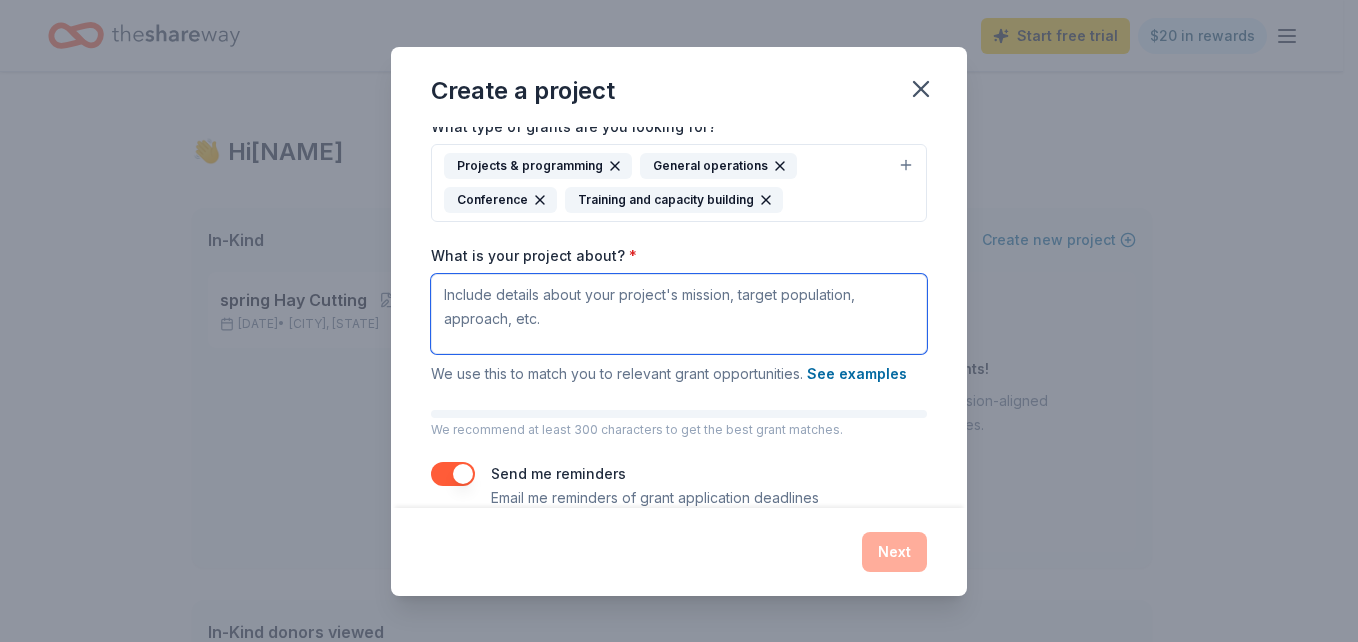 click on "What is your project about? *" at bounding box center (679, 314) 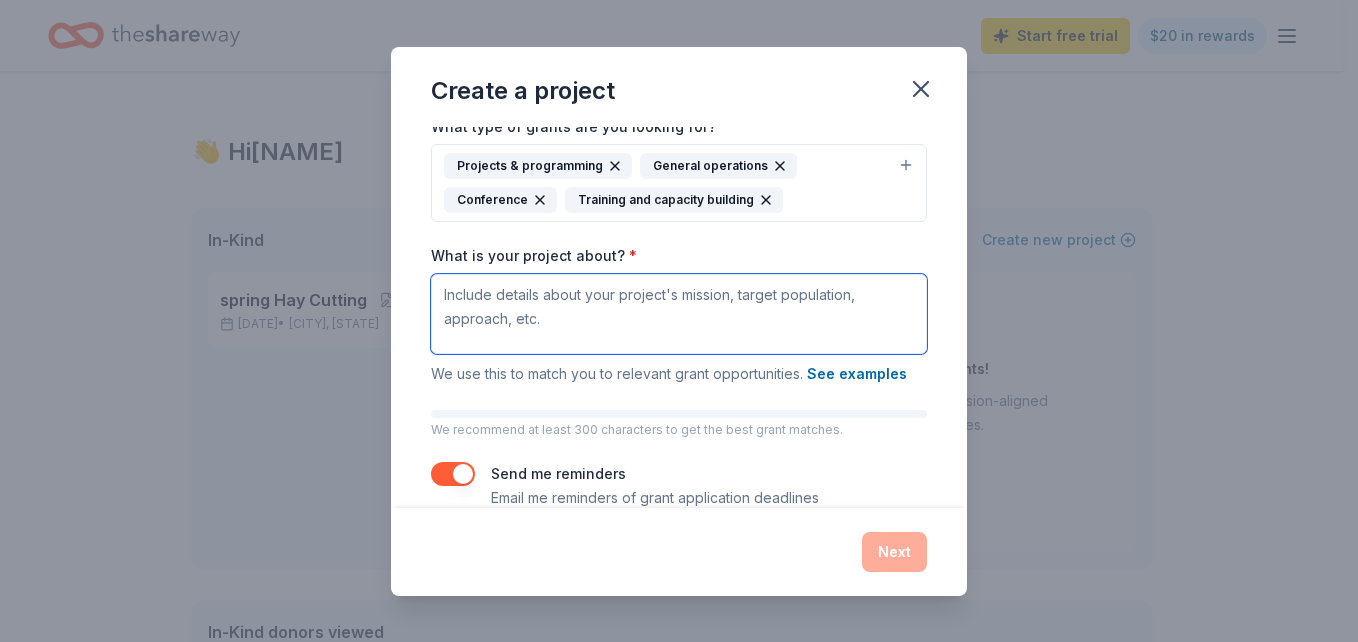 paste on "[ORG] builds successful partnerships with community leaders, stakeholders, organizations, and agencies to increase services and opportunities for all residents to live healthy, secure, and productive lives, with an emphasis on supplying free hay to needy families with livestock and creating employment opportunities." 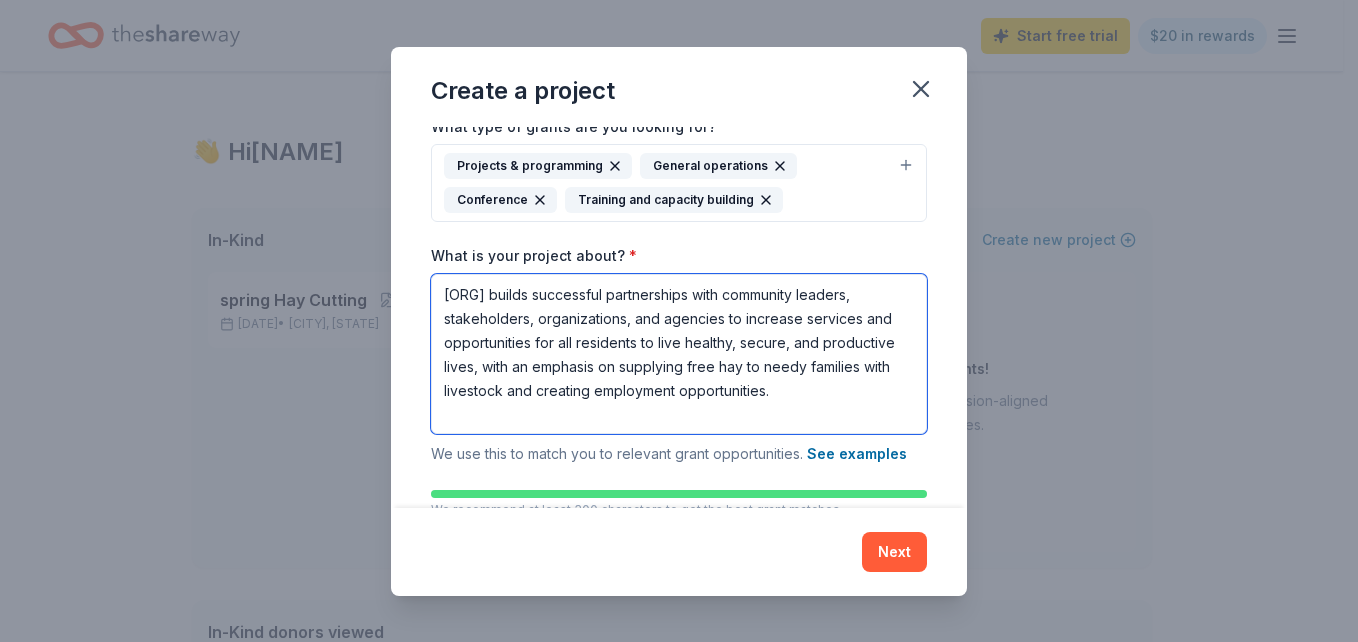 click on "[ORG] builds successful partnerships with community leaders, stakeholders, organizations, and agencies to increase services and opportunities for all residents to live healthy, secure, and productive lives, with an emphasis on supplying free hay to needy families with livestock and creating employment opportunities." at bounding box center [679, 354] 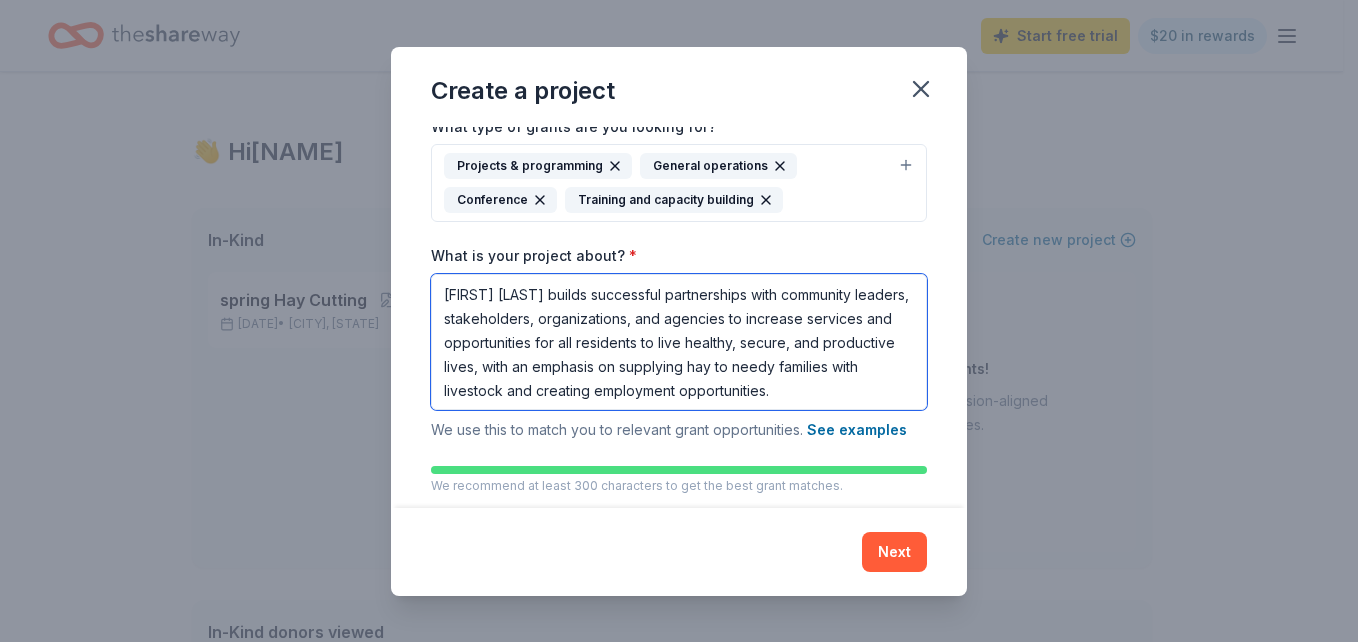 scroll, scrollTop: 2, scrollLeft: 0, axis: vertical 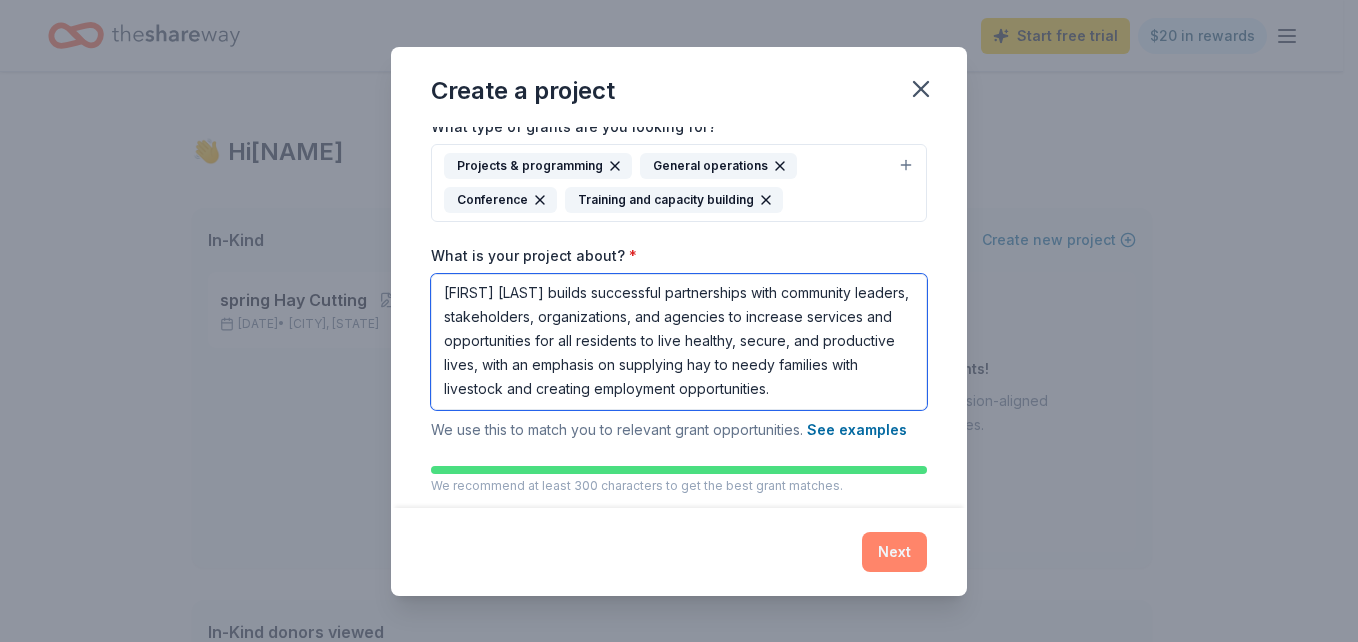 type on "[FIRST] [LAST] builds successful partnerships with community leaders, stakeholders, organizations, and agencies to increase services and opportunities for all residents to live healthy, secure, and productive lives, with an emphasis on supplying hay to needy families with livestock and creating employment opportunities." 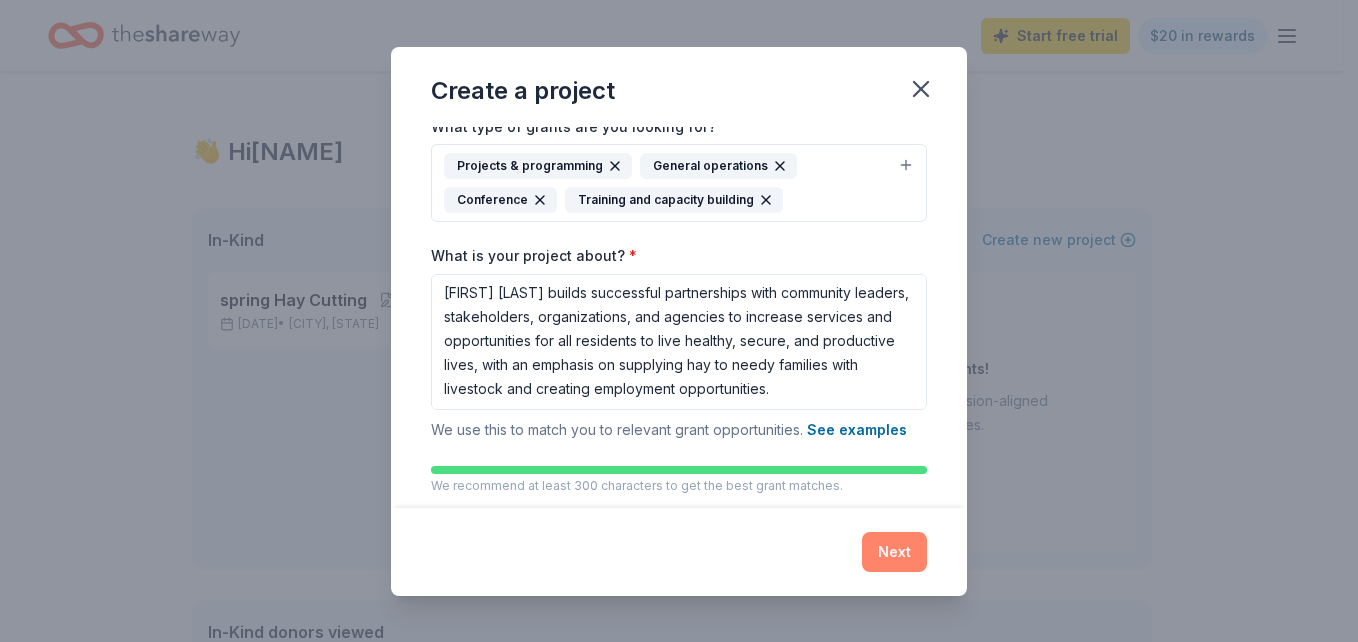 click on "Next" at bounding box center (894, 552) 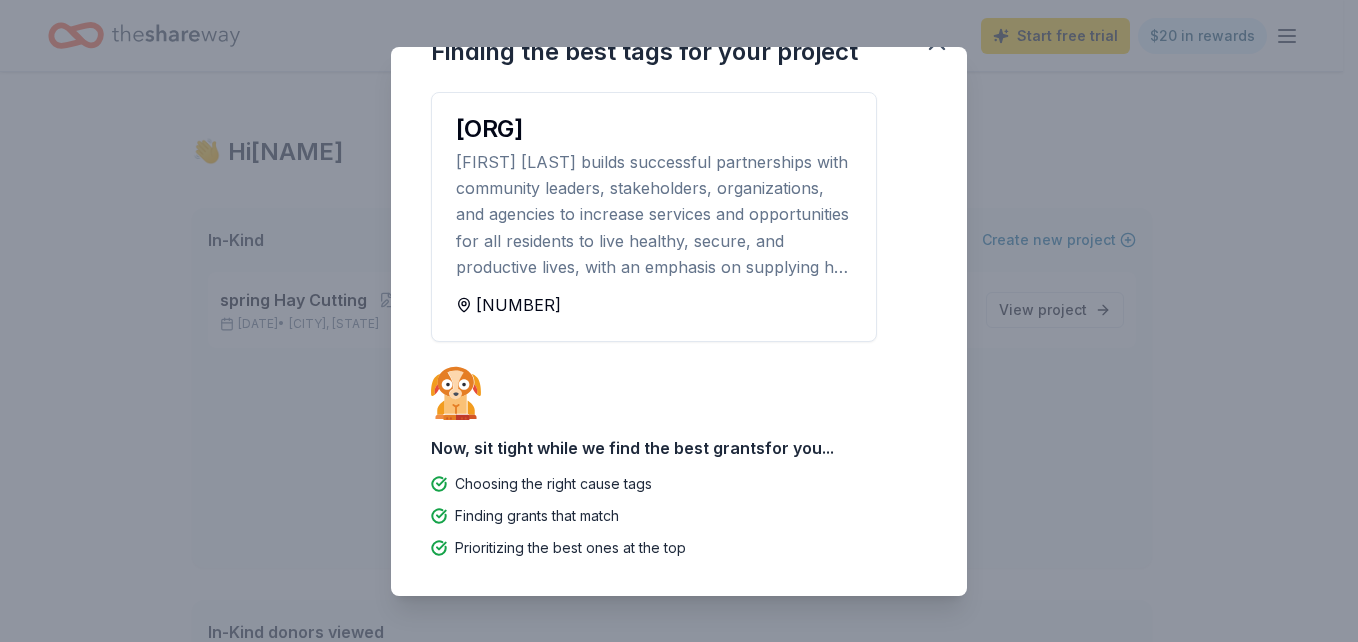 scroll, scrollTop: 0, scrollLeft: 0, axis: both 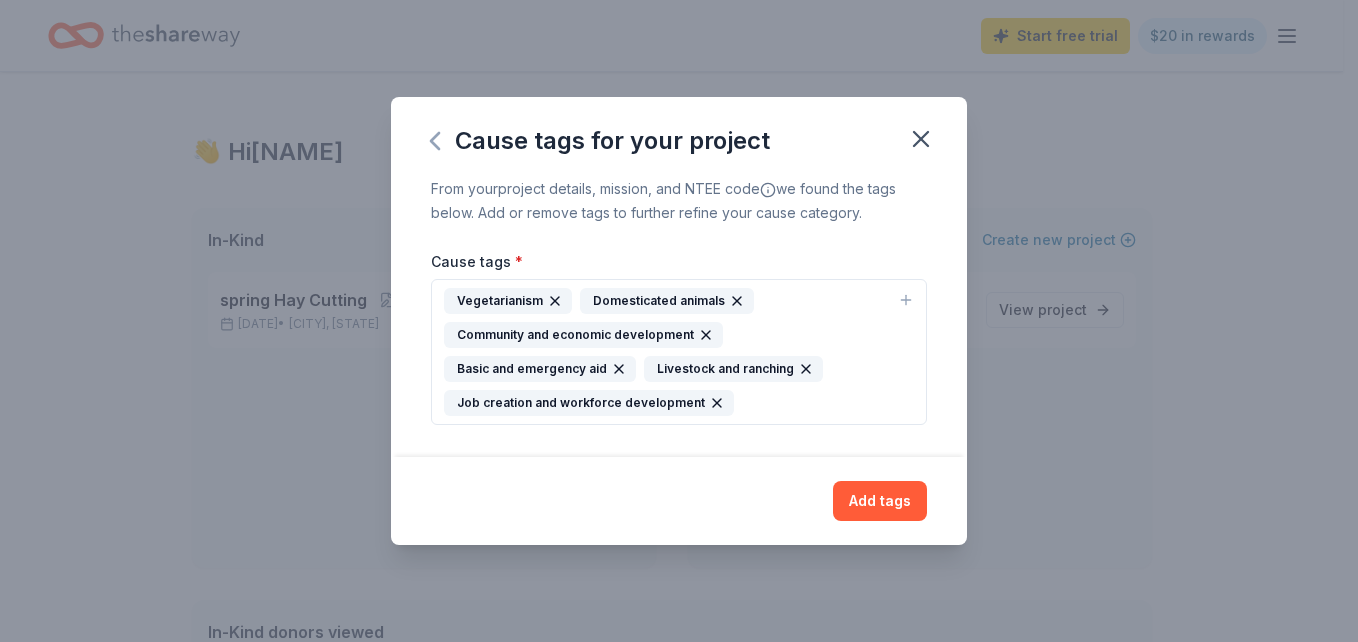 click 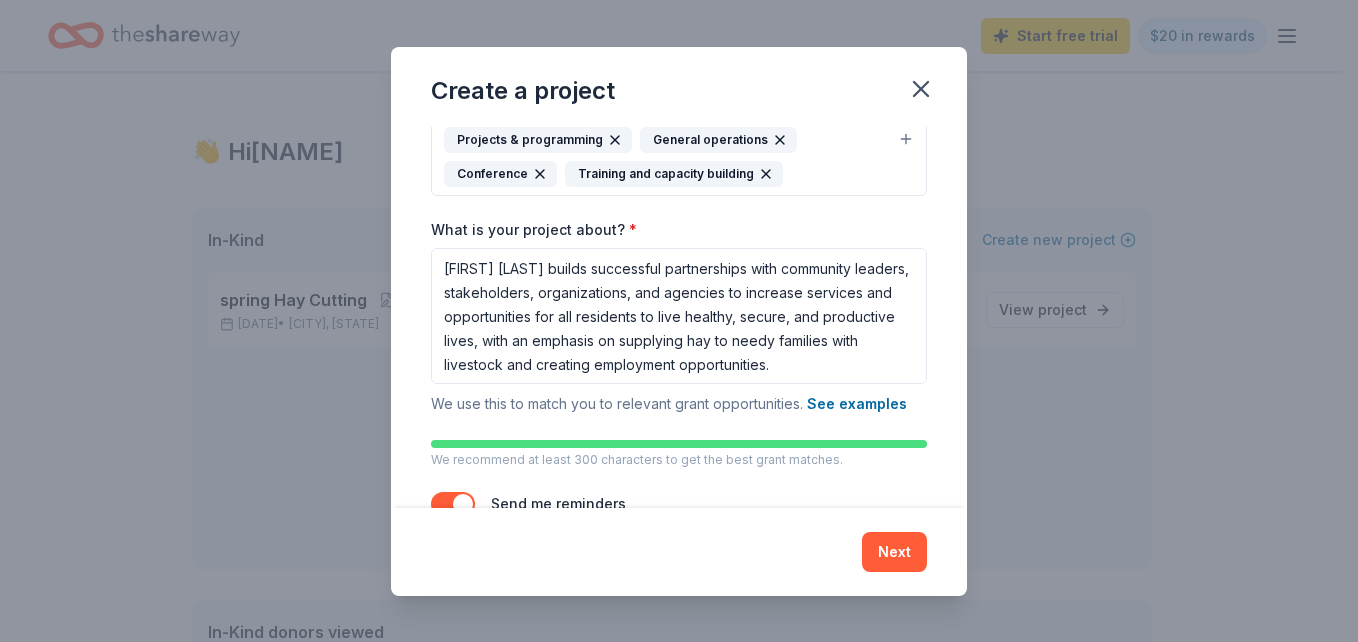 scroll, scrollTop: 265, scrollLeft: 0, axis: vertical 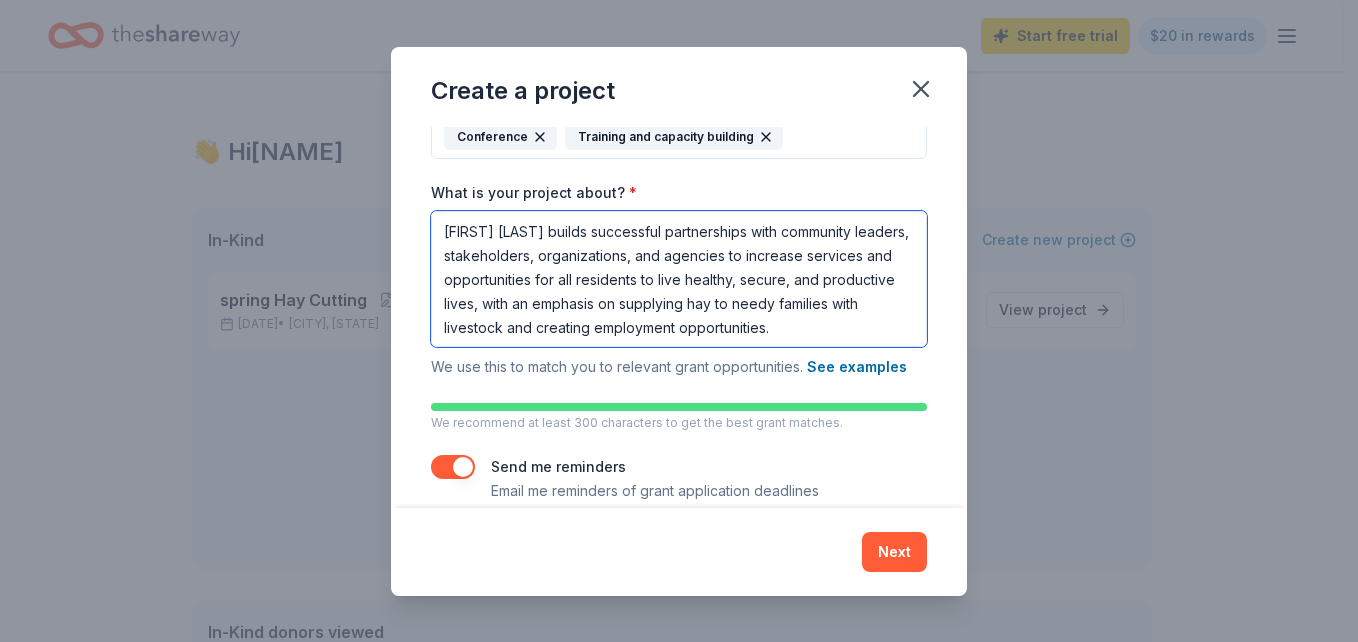click on "[FIRST] [LAST] builds successful partnerships with community leaders, stakeholders, organizations, and agencies to increase services and opportunities for all residents to live healthy, secure, and productive lives, with an emphasis on supplying hay to needy families with livestock and creating employment opportunities." at bounding box center [679, 279] 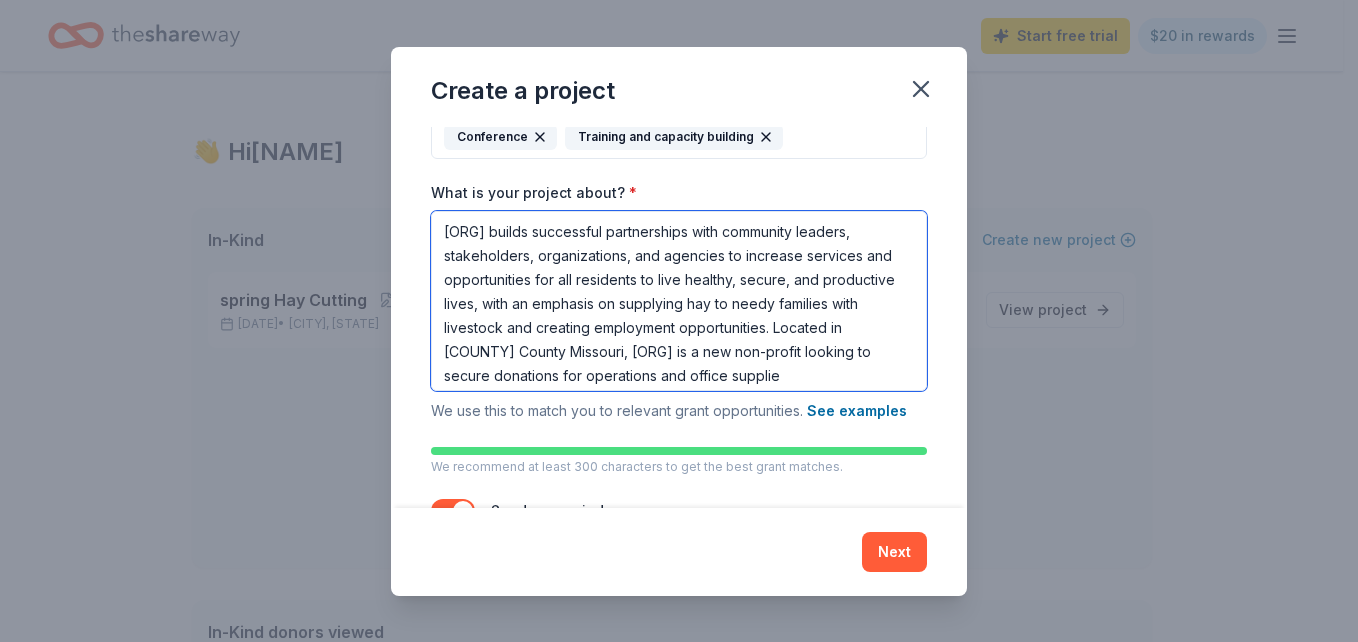 scroll, scrollTop: 18, scrollLeft: 0, axis: vertical 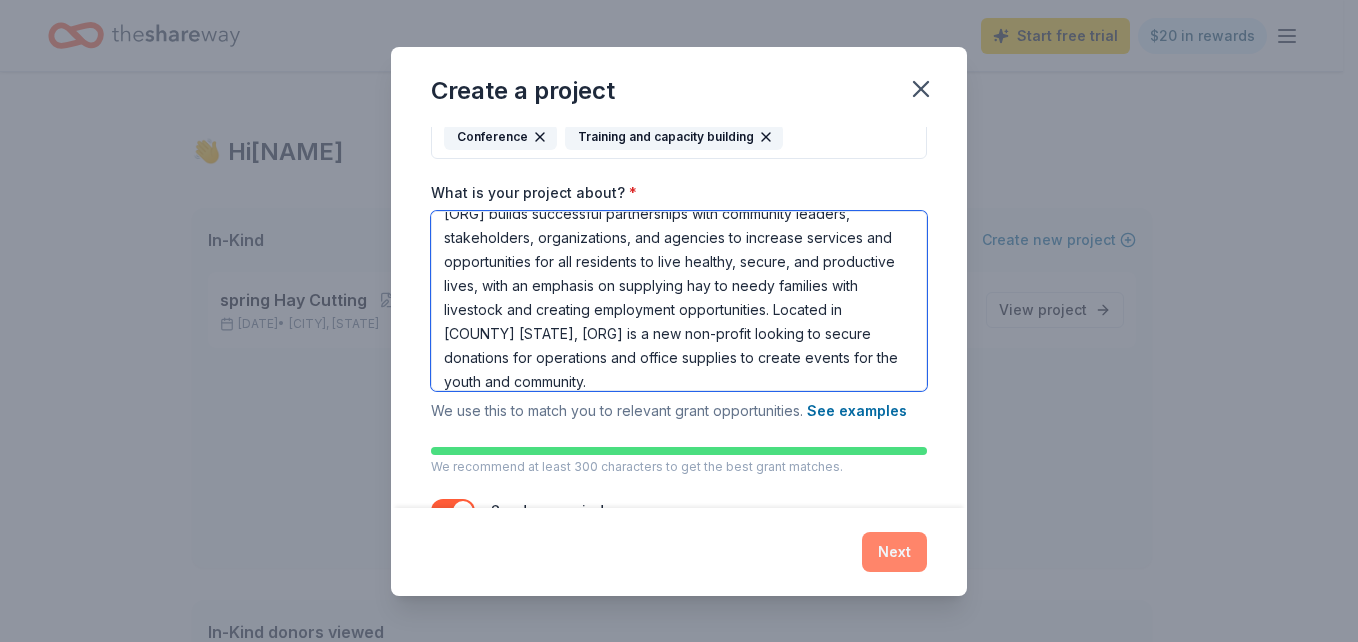 type on "[ORG] builds successful partnerships with community leaders, stakeholders, organizations, and agencies to increase services and opportunities for all residents to live healthy, secure, and productive lives, with an emphasis on supplying hay to needy families with livestock and creating employment opportunities. Located in [COUNTY] [STATE], [ORG] is a new non-profit looking to secure donations for operations and office supplies to create events for the youth and community." 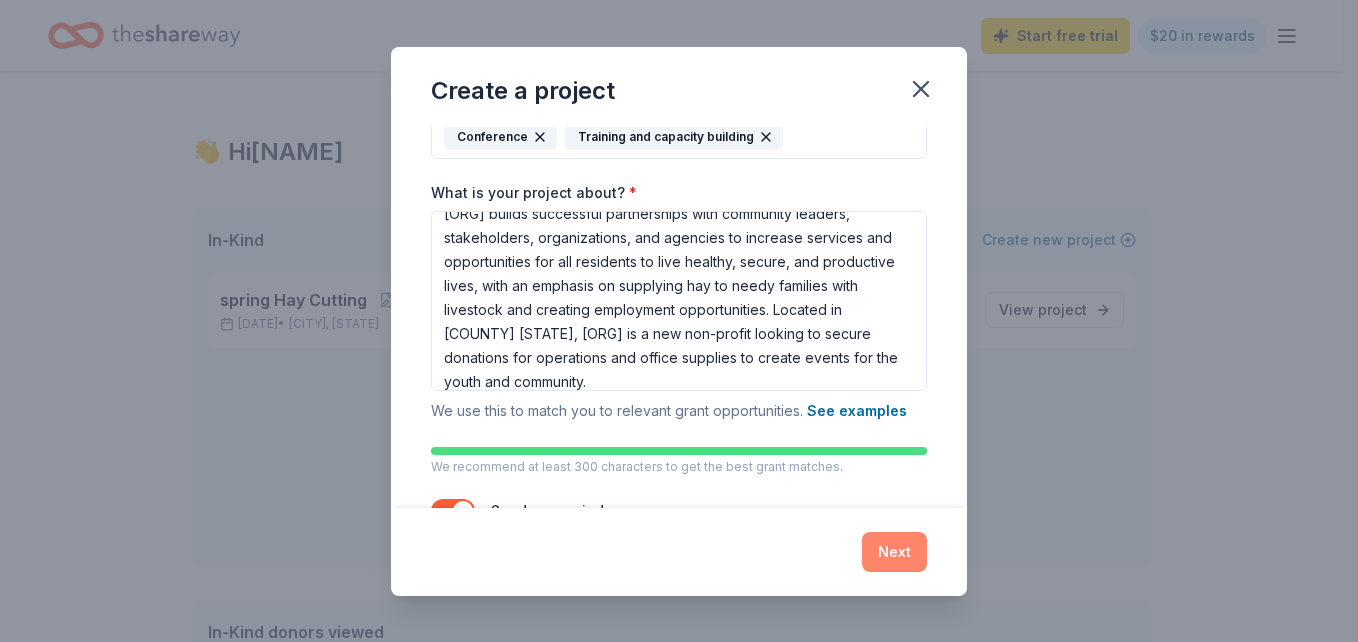 click on "Next" at bounding box center [894, 552] 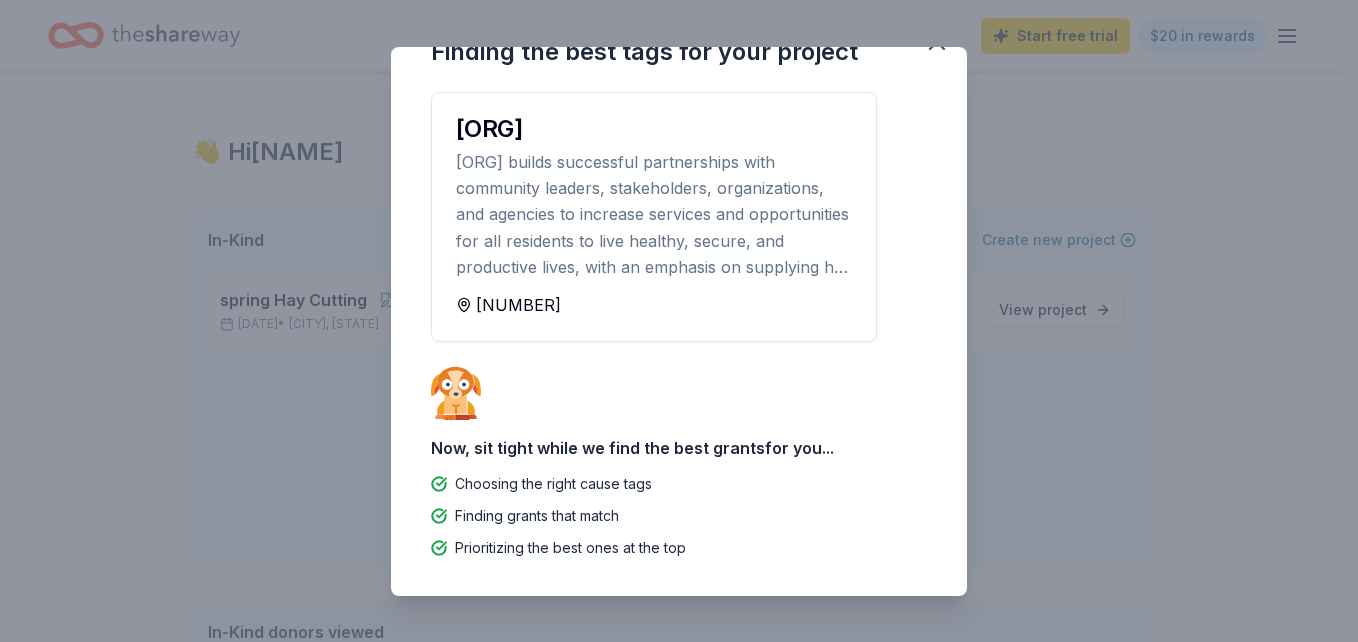 scroll, scrollTop: 0, scrollLeft: 0, axis: both 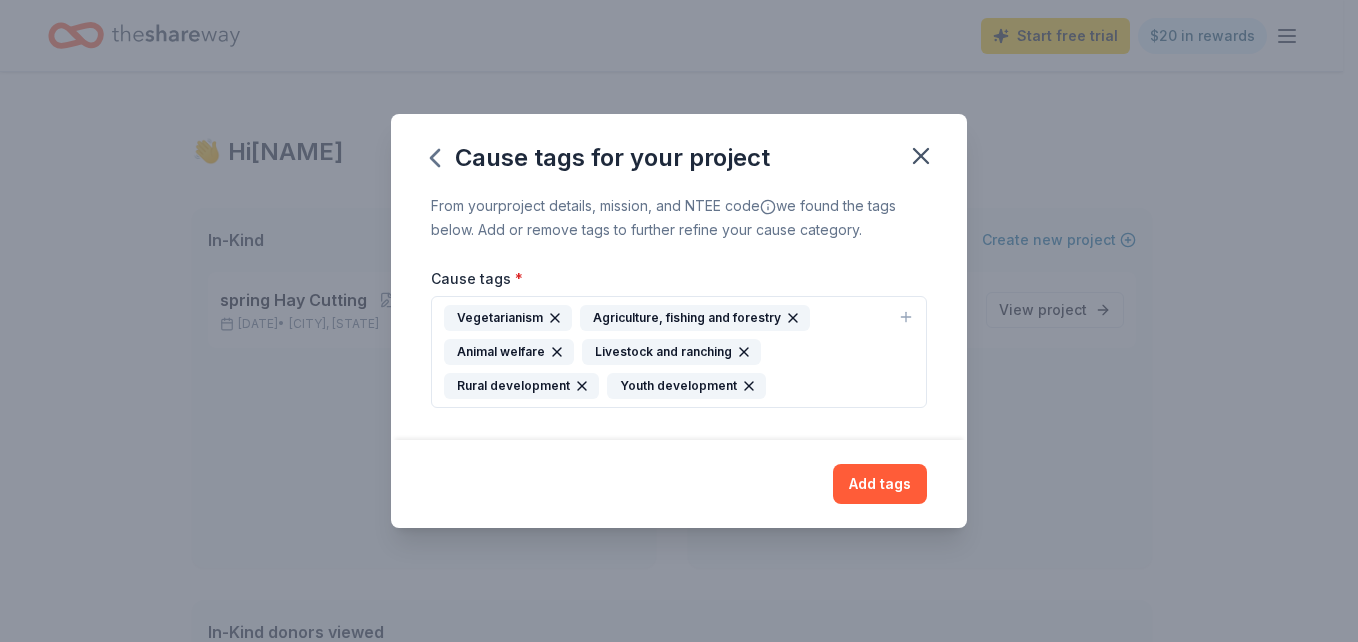 click 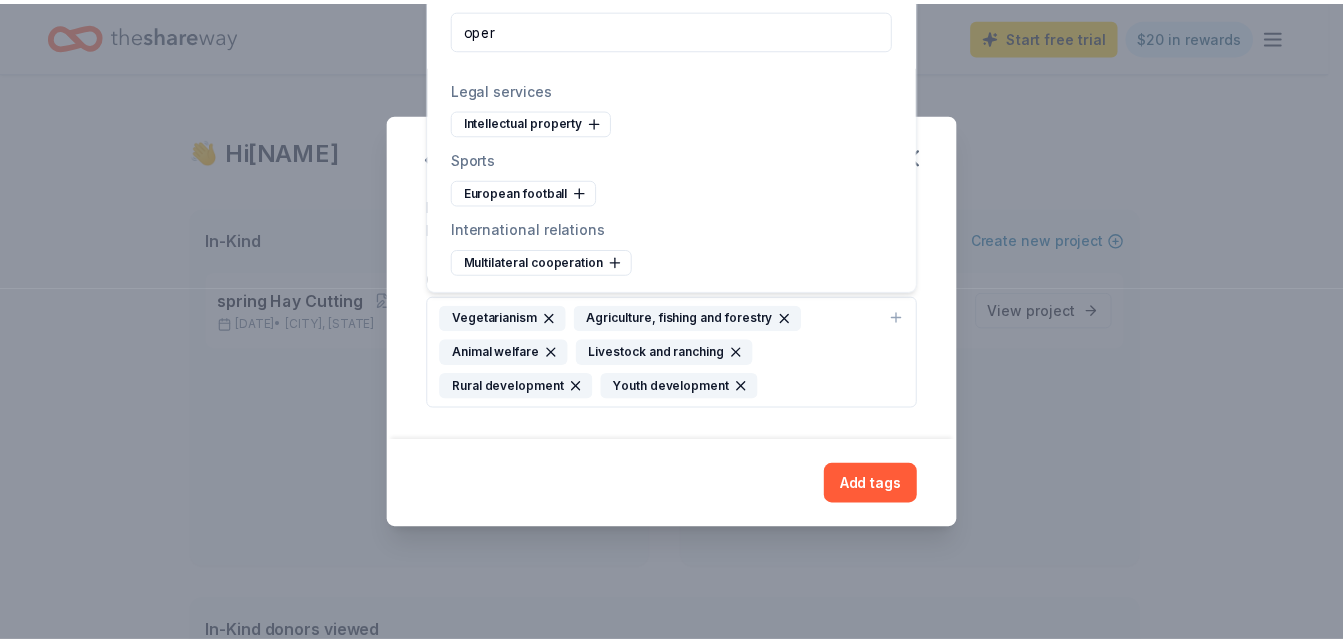 scroll, scrollTop: 0, scrollLeft: 0, axis: both 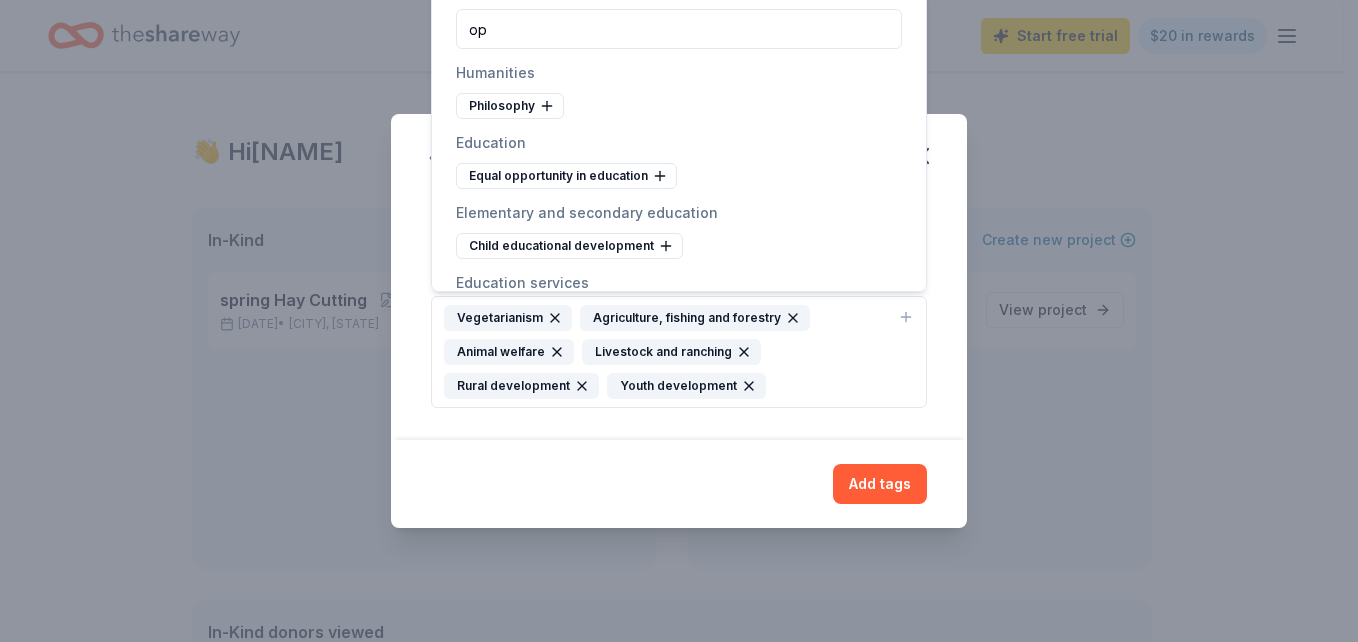 type on "o" 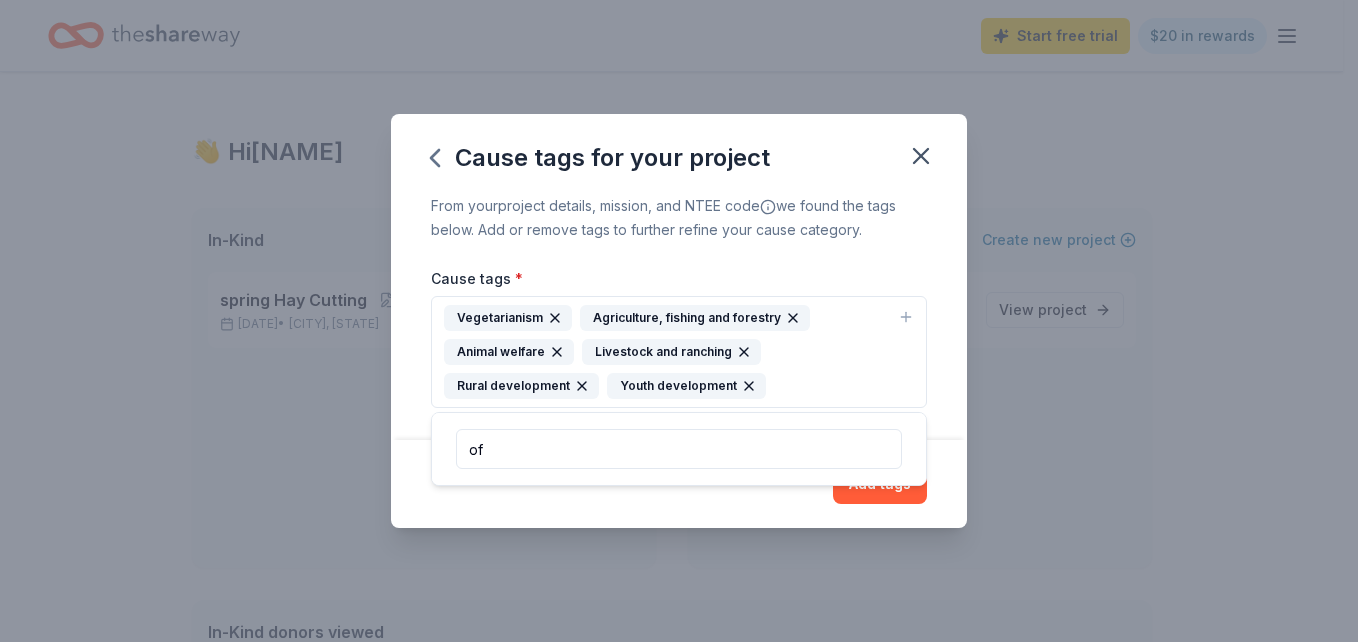 type on "o" 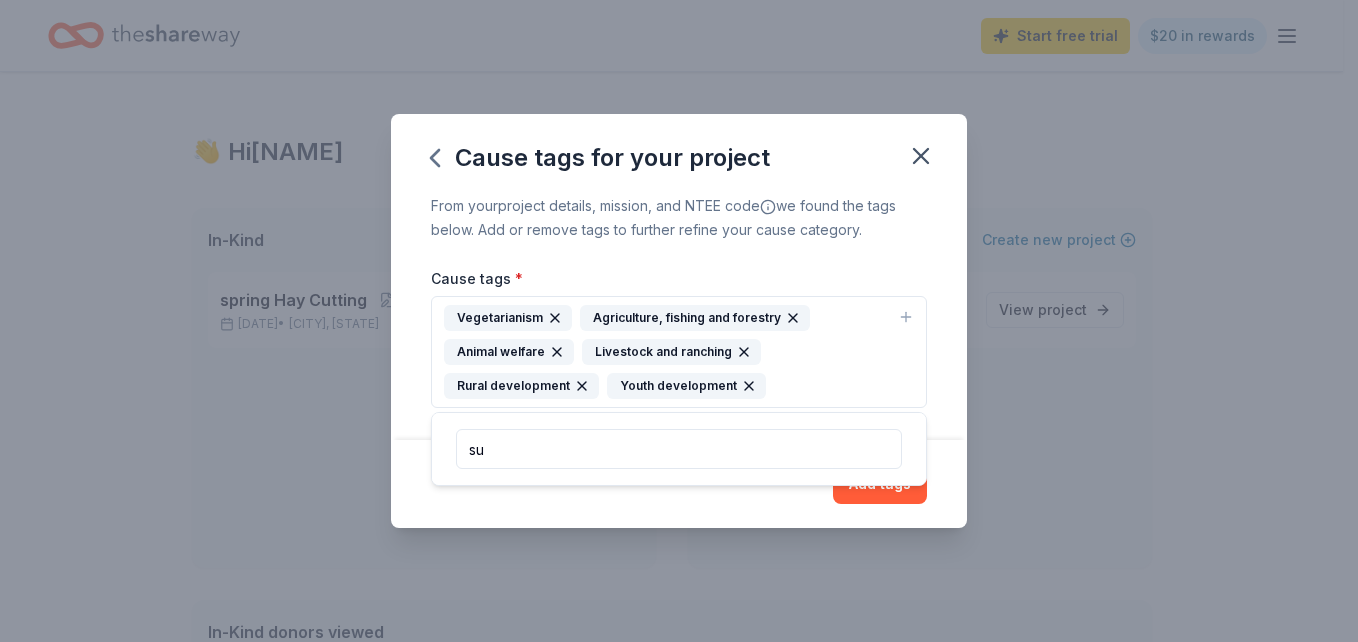 type on "s" 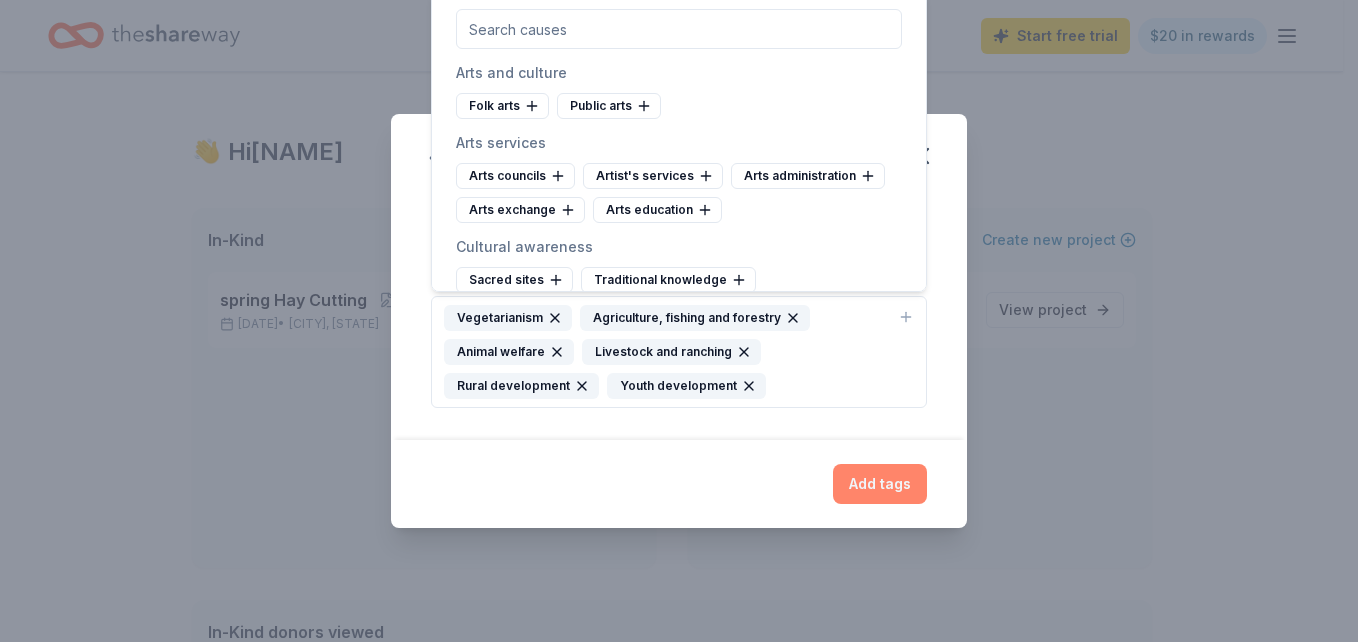 type 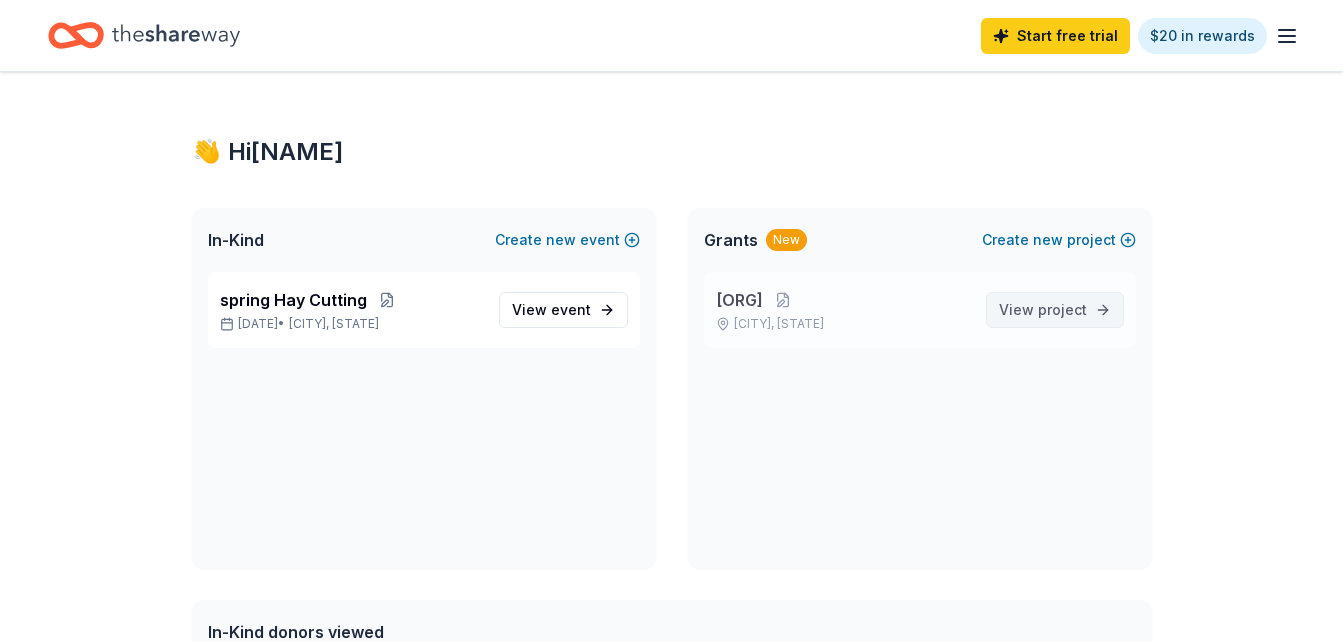 click on "View   project" at bounding box center [1043, 310] 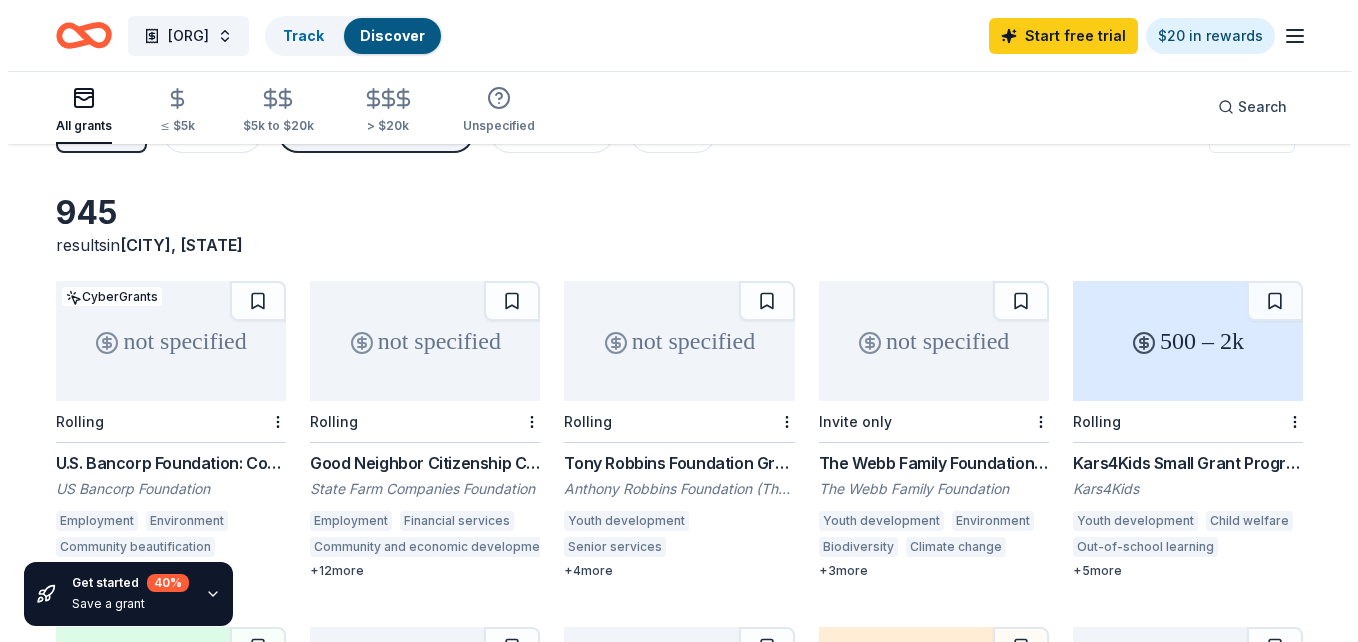 scroll, scrollTop: 0, scrollLeft: 0, axis: both 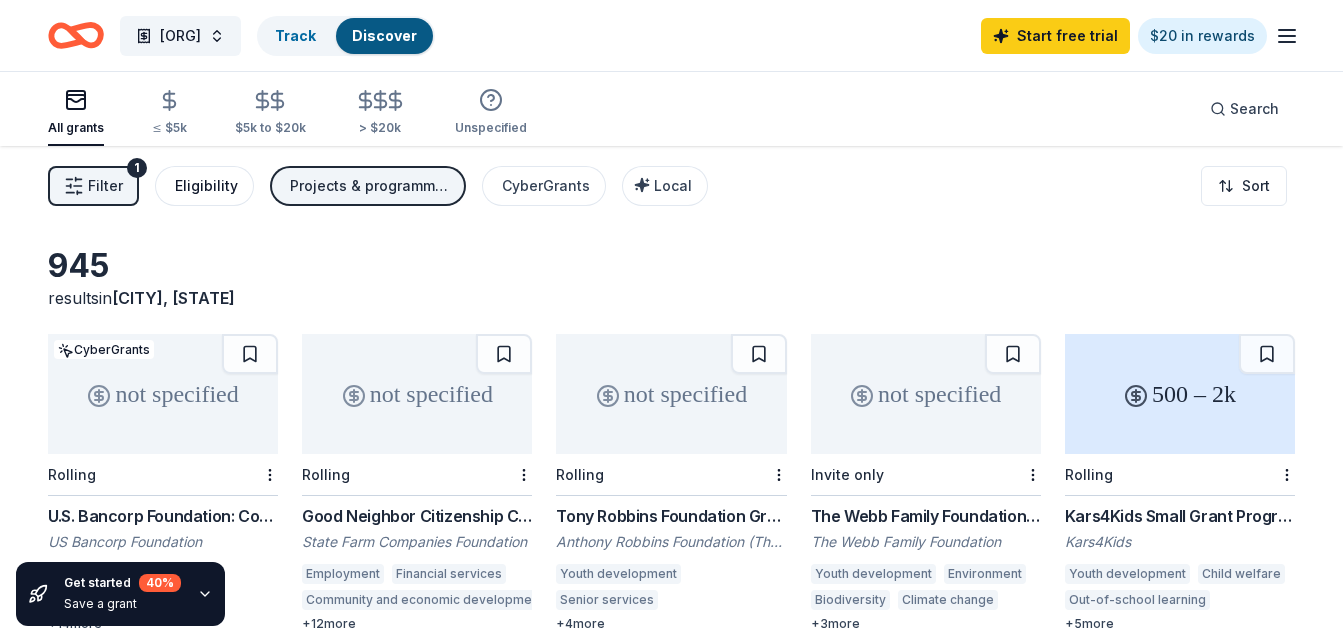 click on "Eligibility" at bounding box center [206, 186] 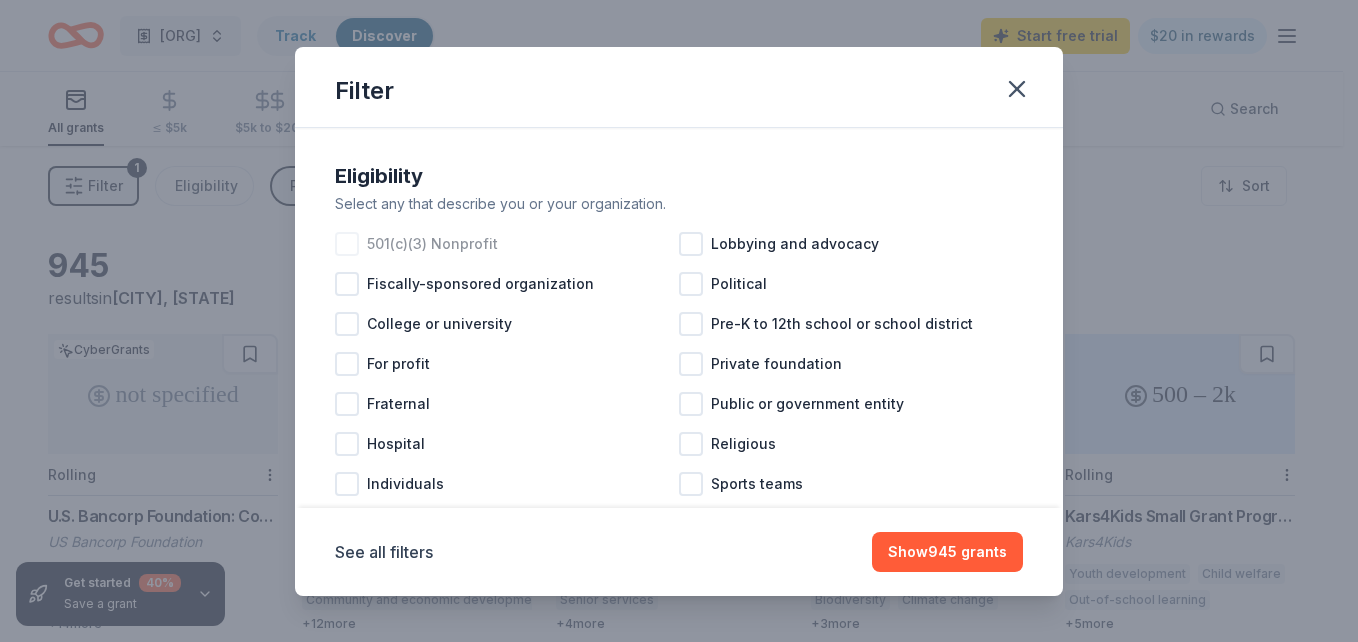 click at bounding box center (347, 244) 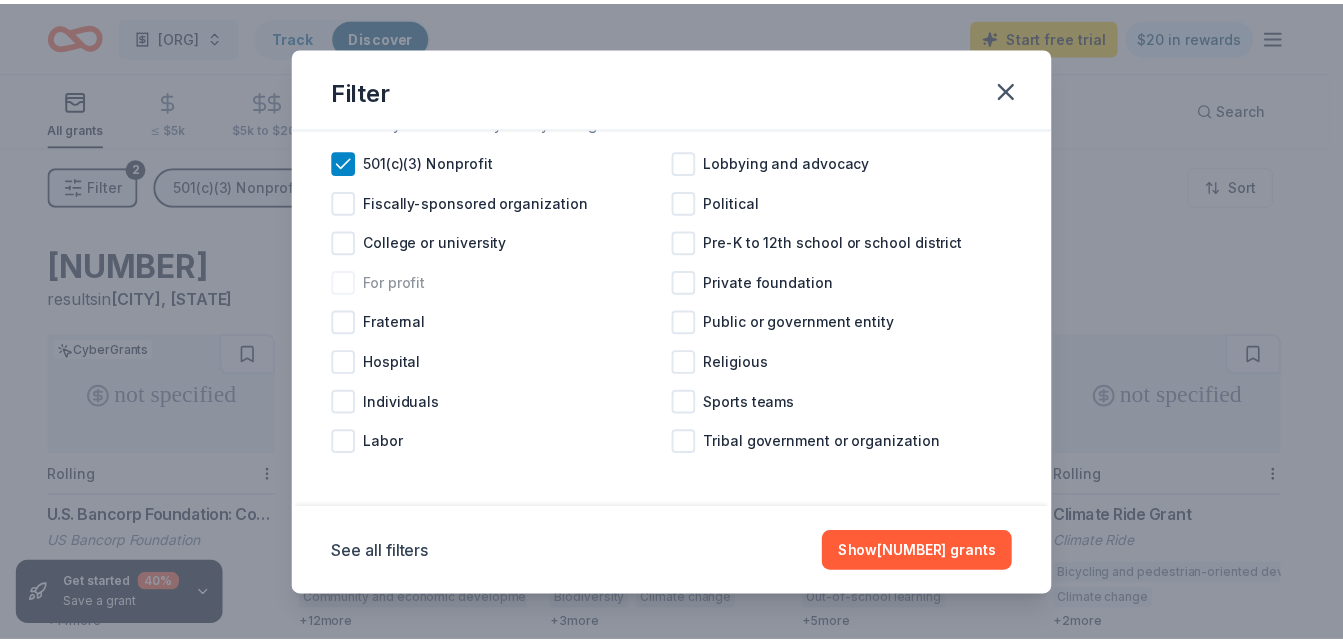scroll, scrollTop: 84, scrollLeft: 0, axis: vertical 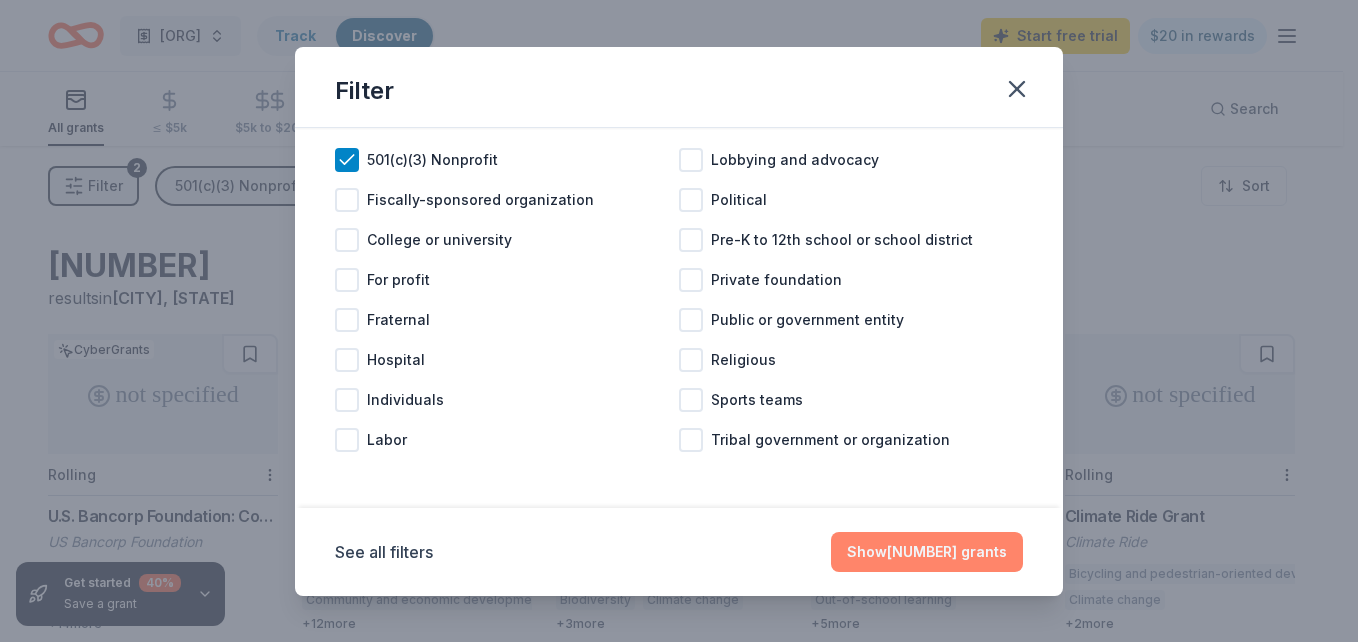 click on "Show 772 grants" at bounding box center (927, 552) 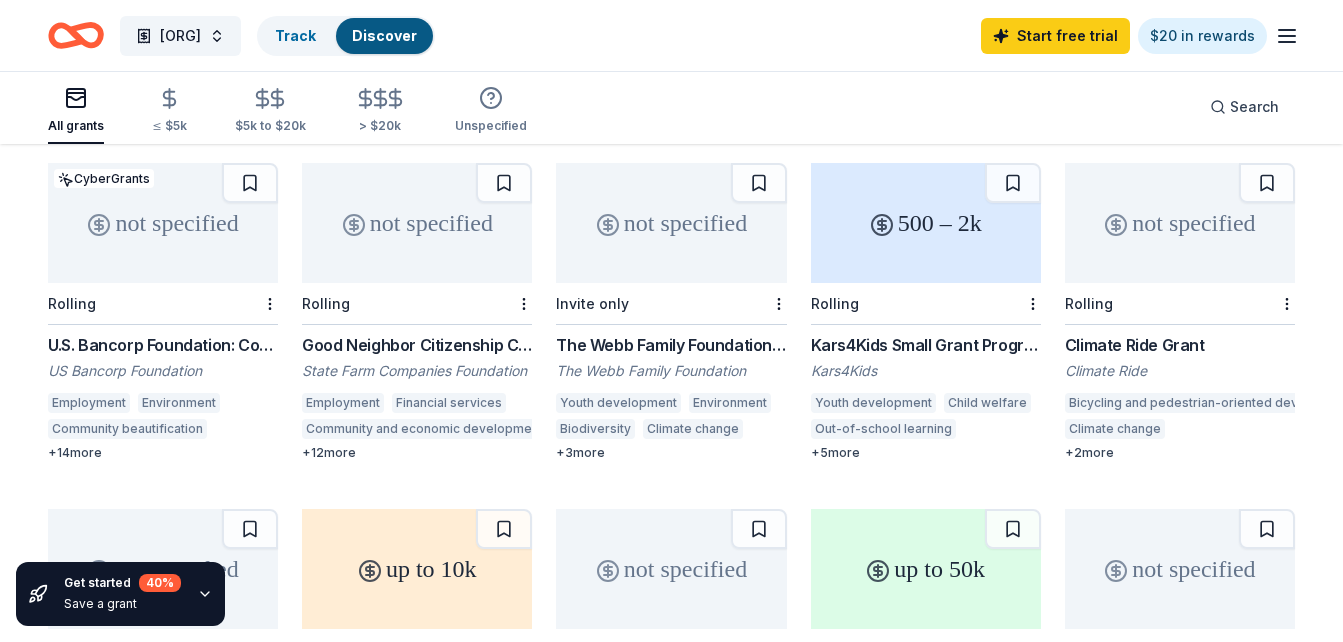 scroll, scrollTop: 172, scrollLeft: 0, axis: vertical 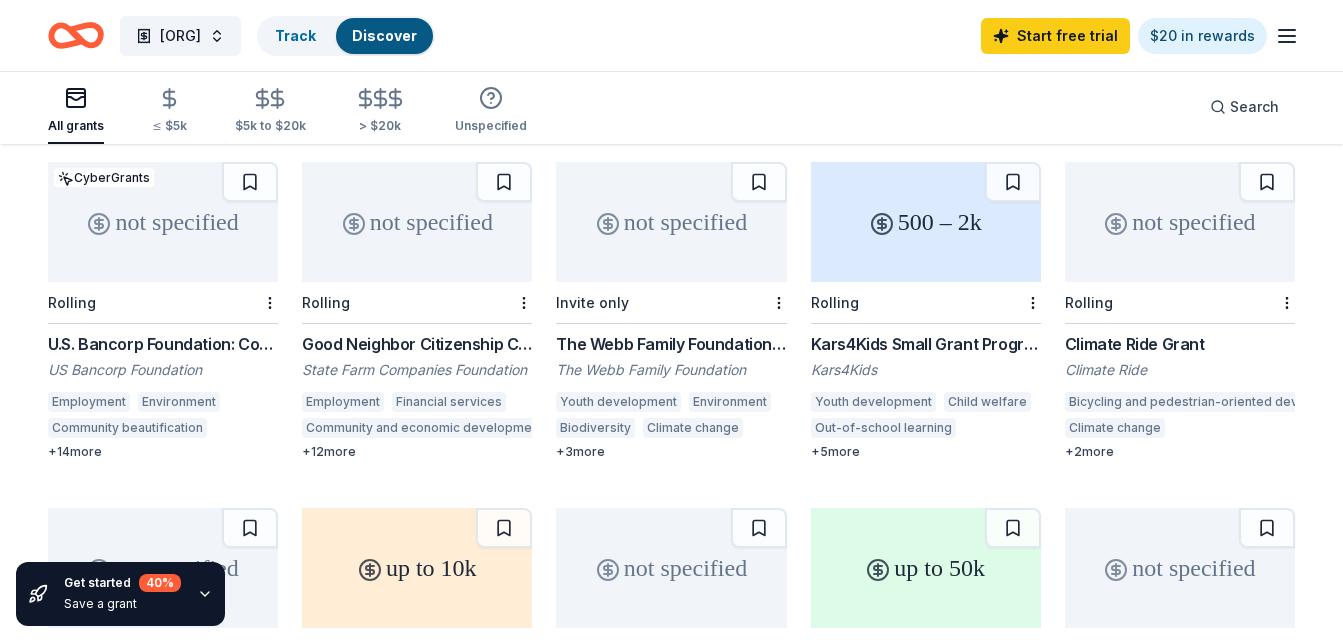 click on "U.S. Bancorp Foundation: Community Possible Grant Program" at bounding box center [163, 344] 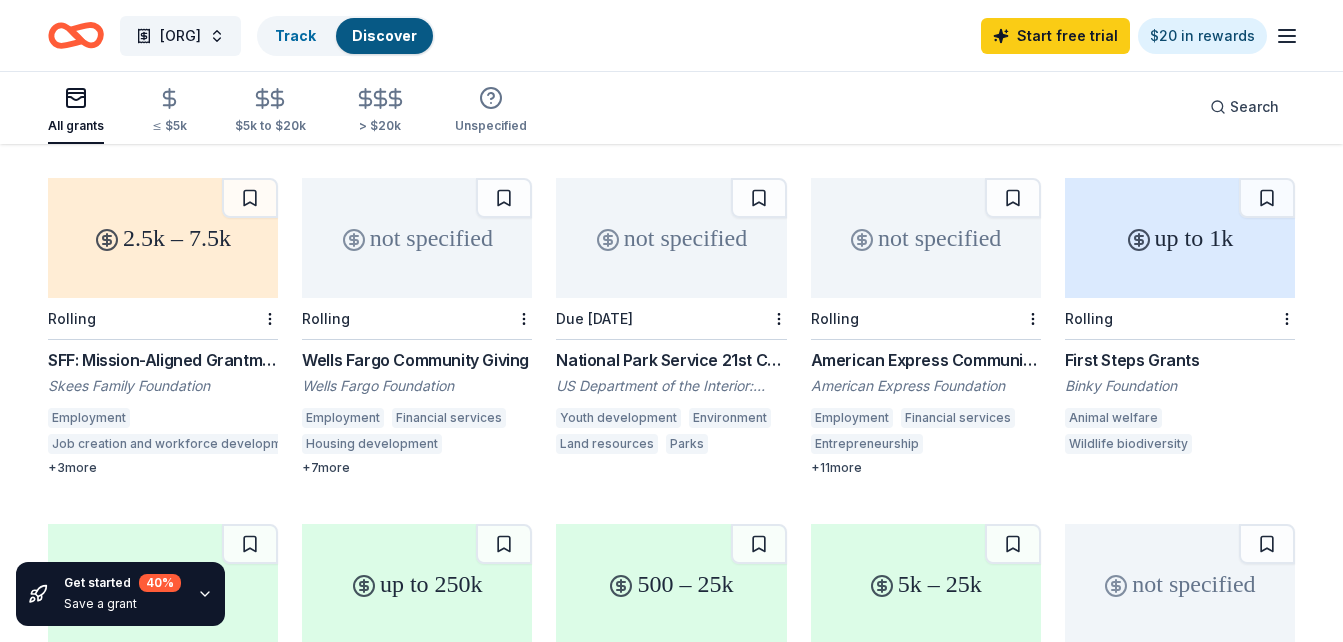 scroll, scrollTop: 849, scrollLeft: 0, axis: vertical 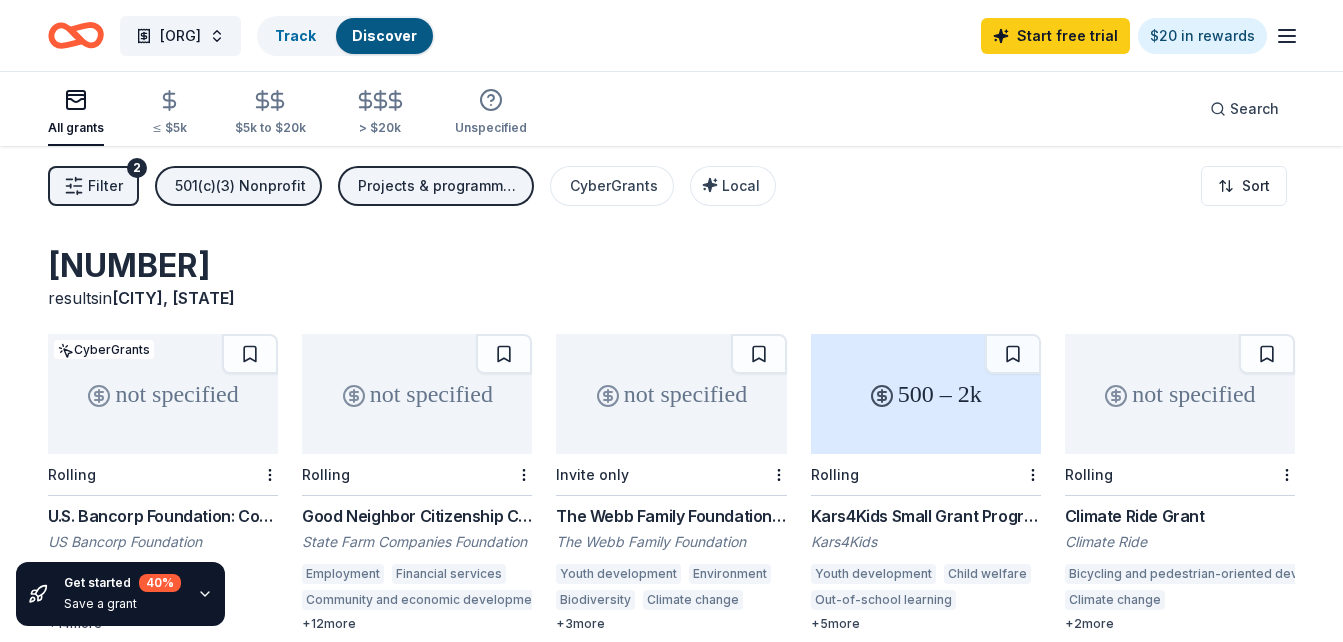 click on "501(c)(3) Nonprofit" at bounding box center [240, 186] 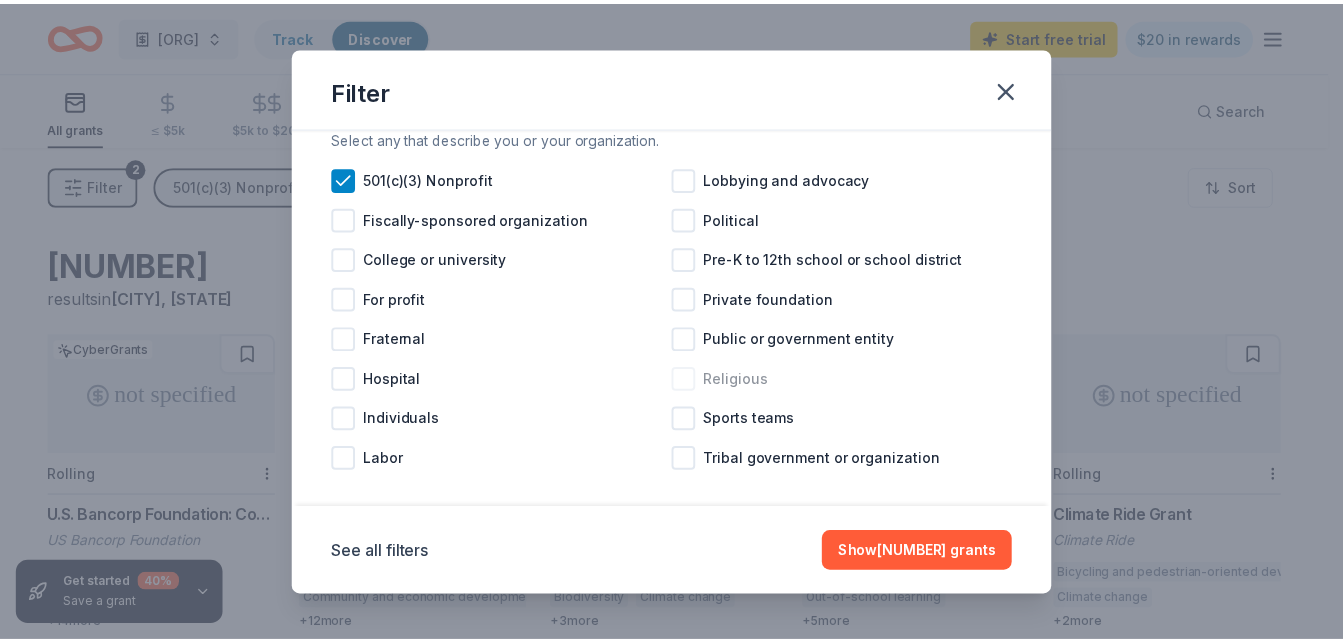 scroll, scrollTop: 84, scrollLeft: 0, axis: vertical 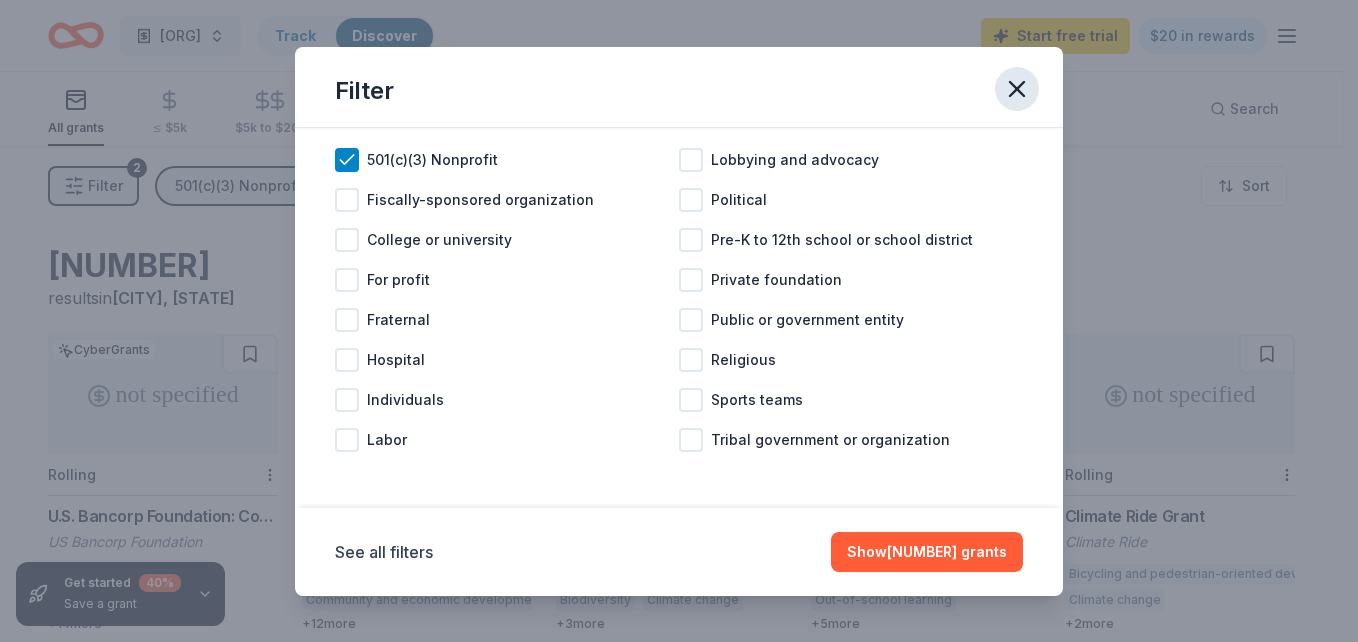 click 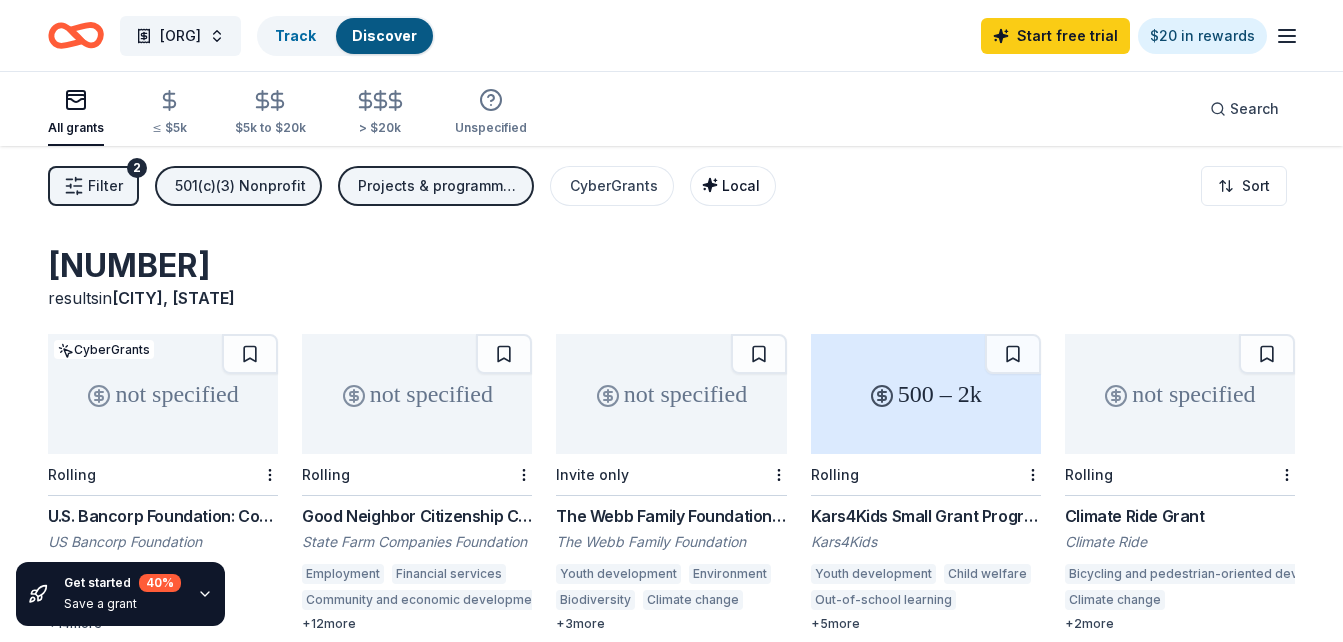 click on "Local" at bounding box center (733, 186) 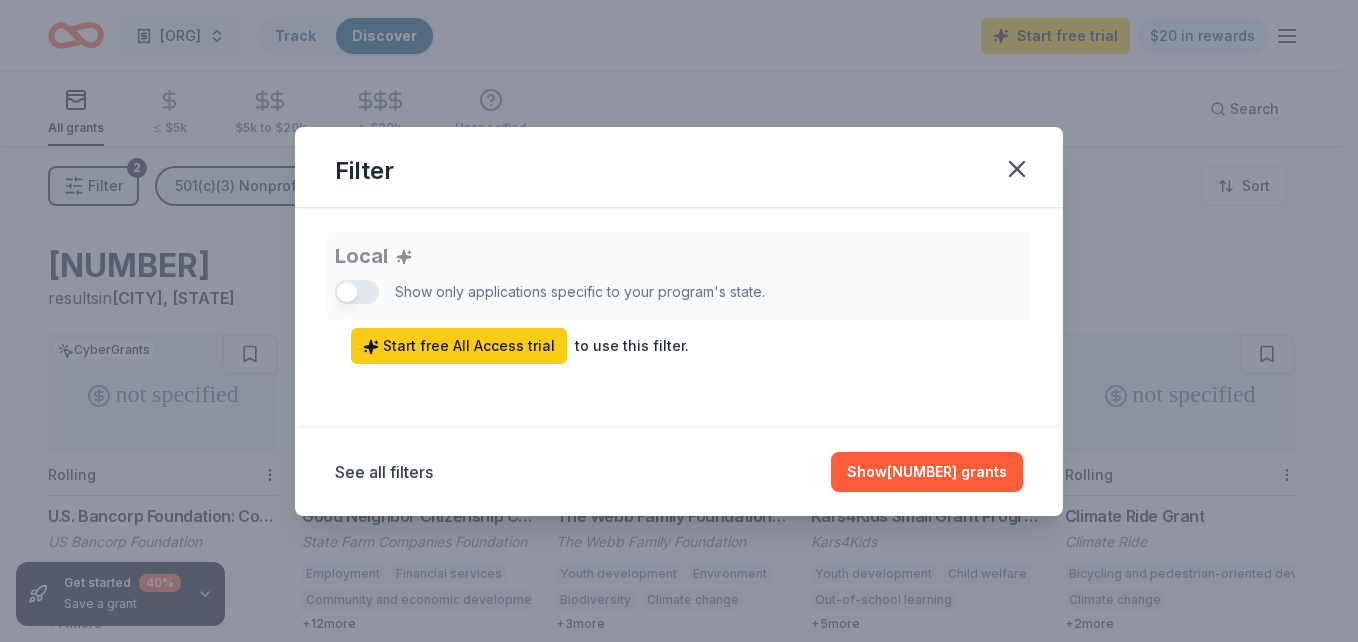 click on "Local Show only applications specific to your program's state.   Start free All Access trial to use this filter." at bounding box center (679, 298) 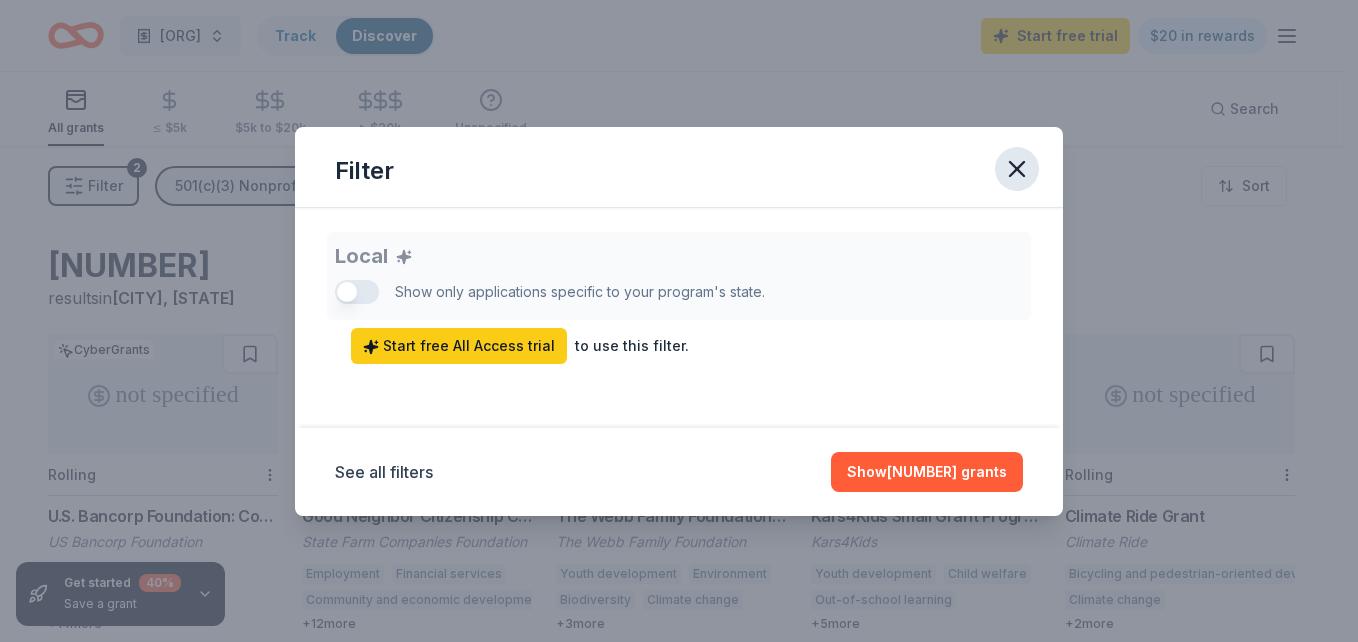 click 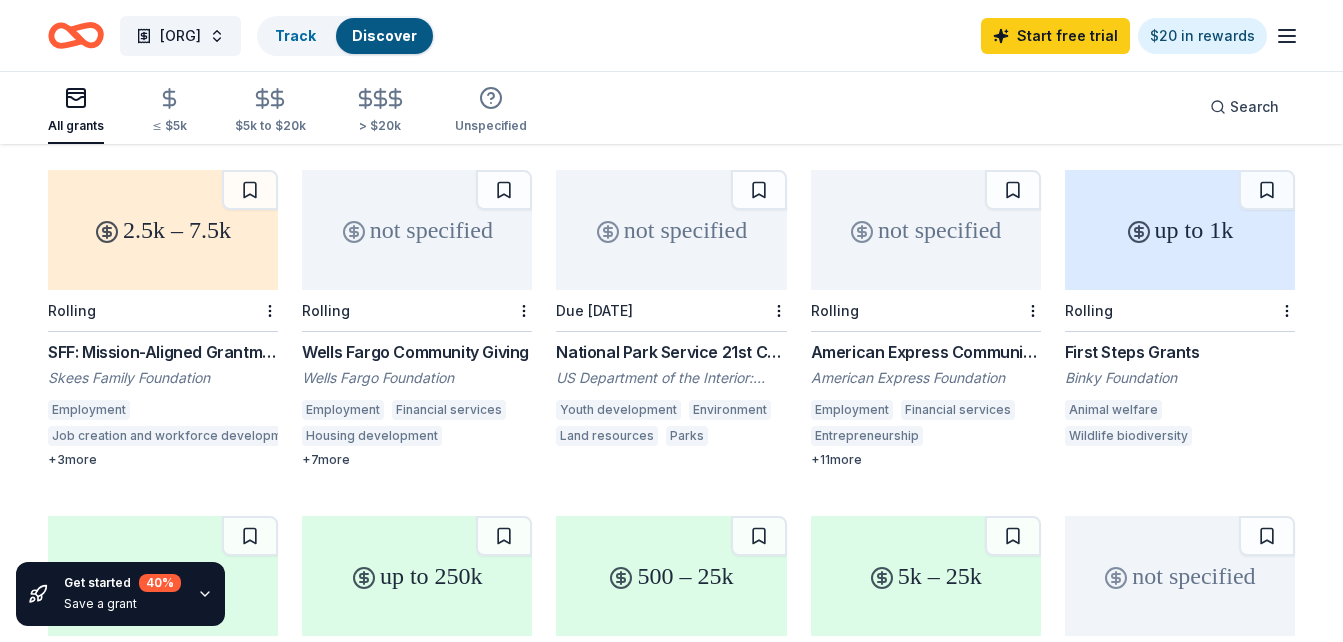 scroll, scrollTop: 857, scrollLeft: 0, axis: vertical 